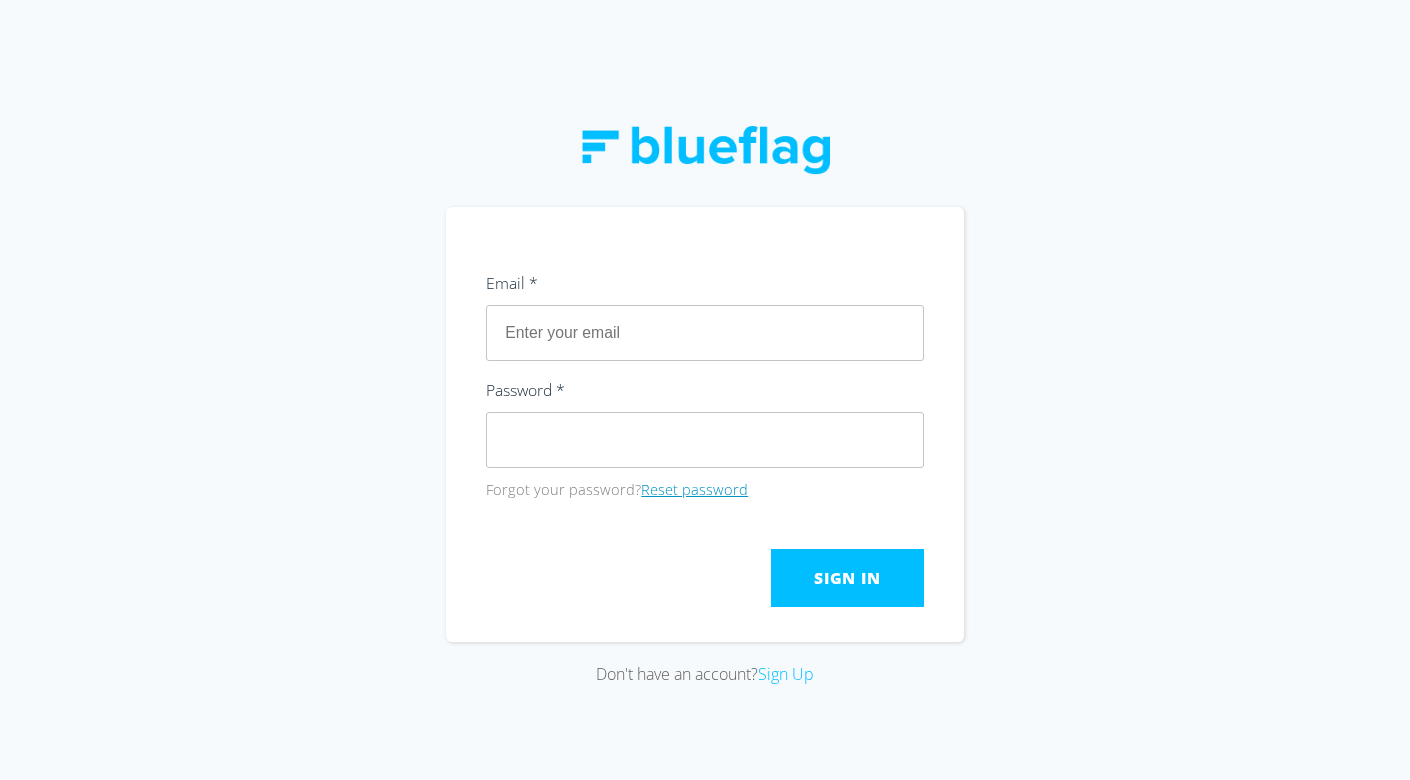 scroll, scrollTop: 0, scrollLeft: 0, axis: both 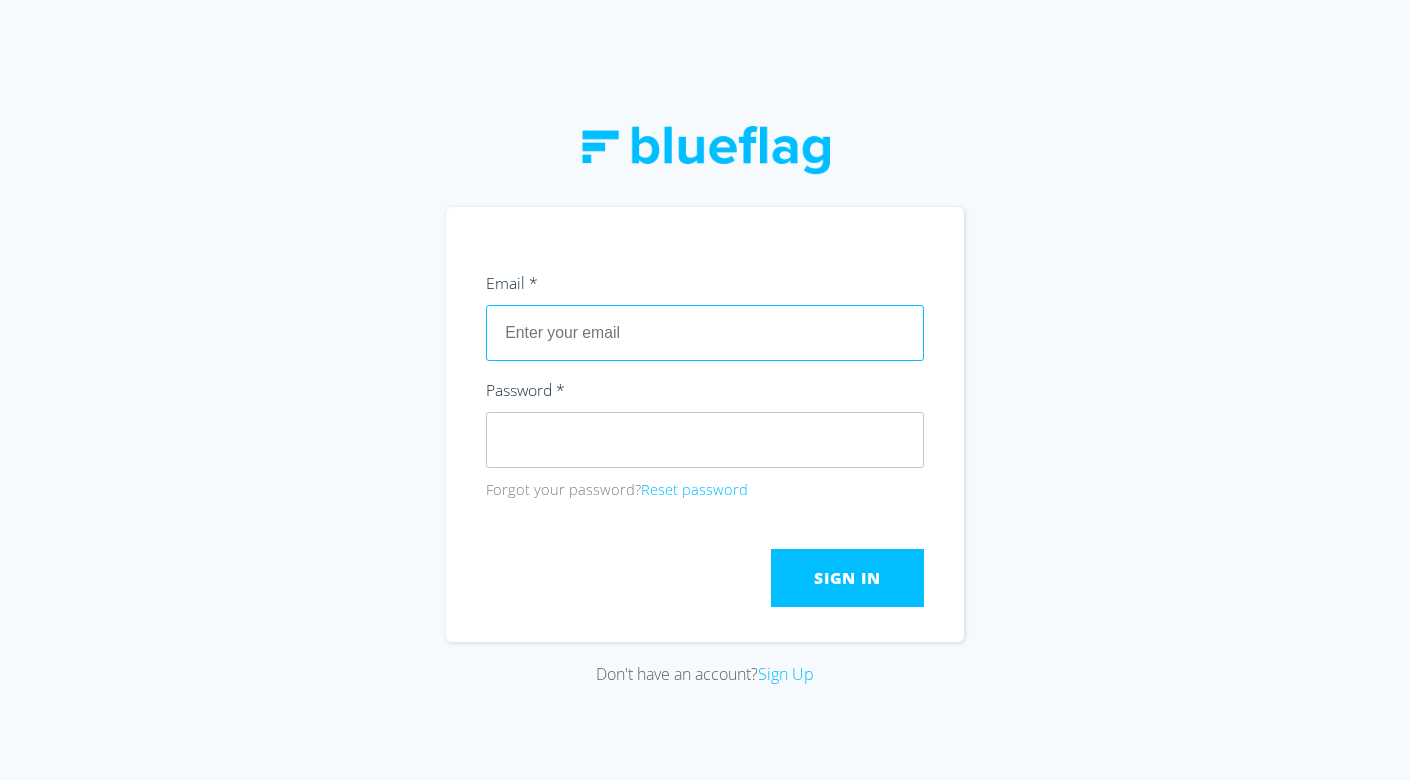 type on "[EMAIL_ADDRESS][DOMAIN_NAME]" 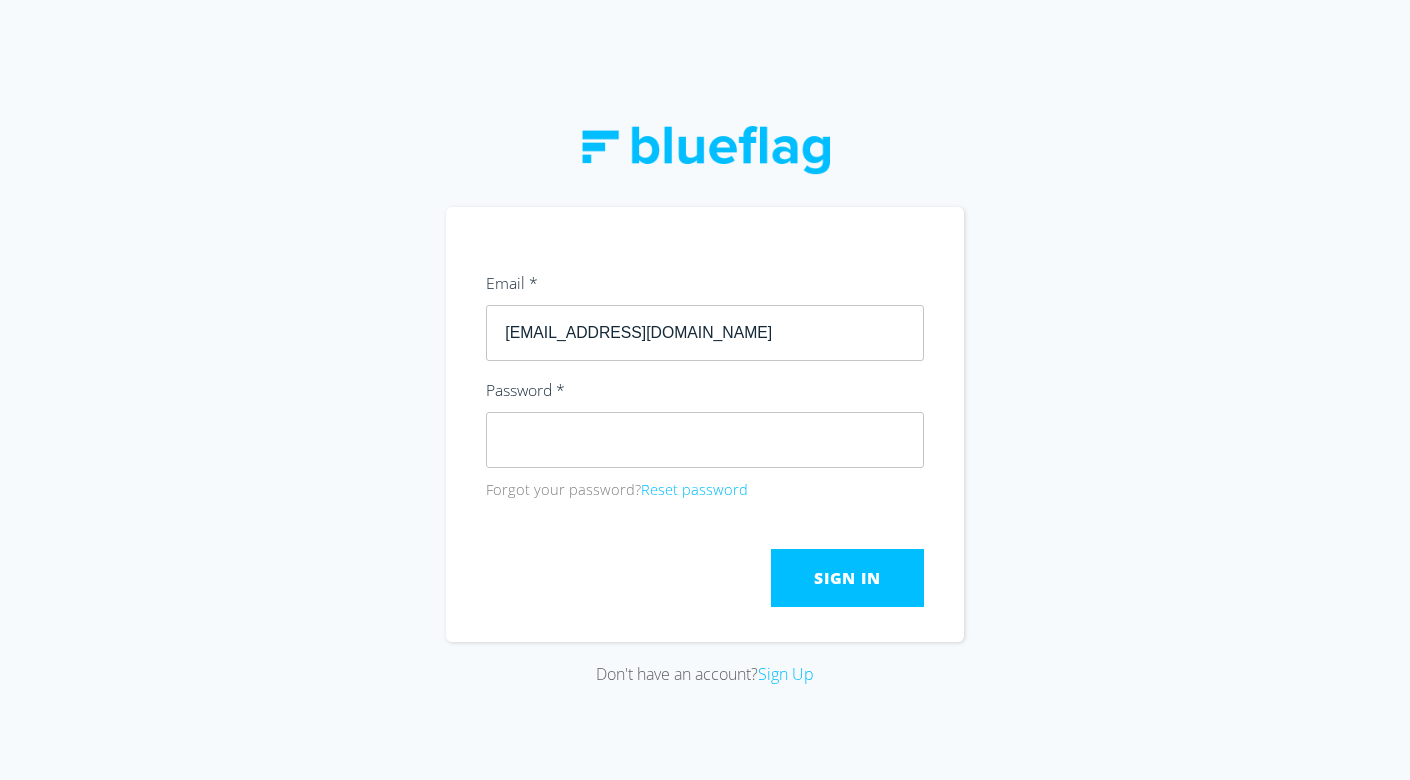 click on "Don't have an account?  Sign Up" at bounding box center (705, 390) 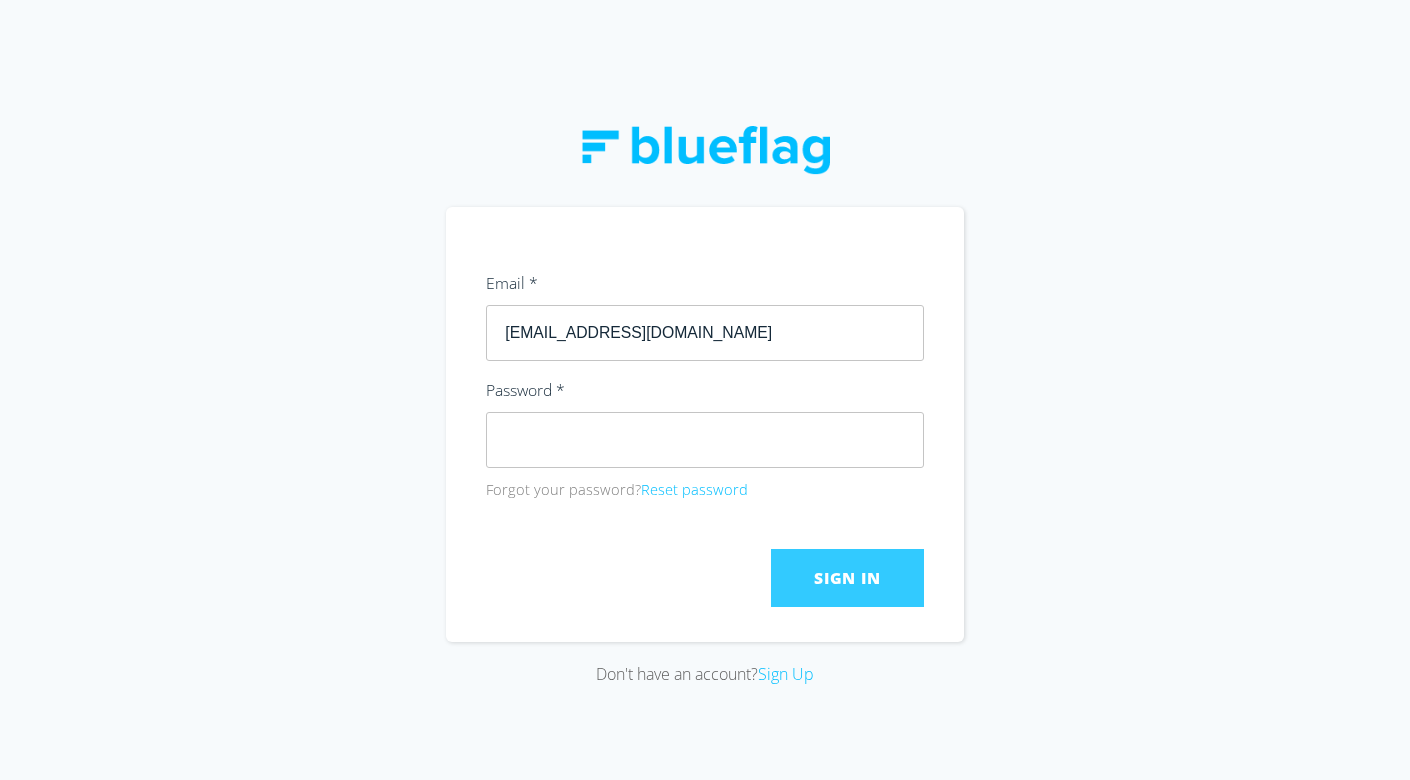 click on "Sign In" 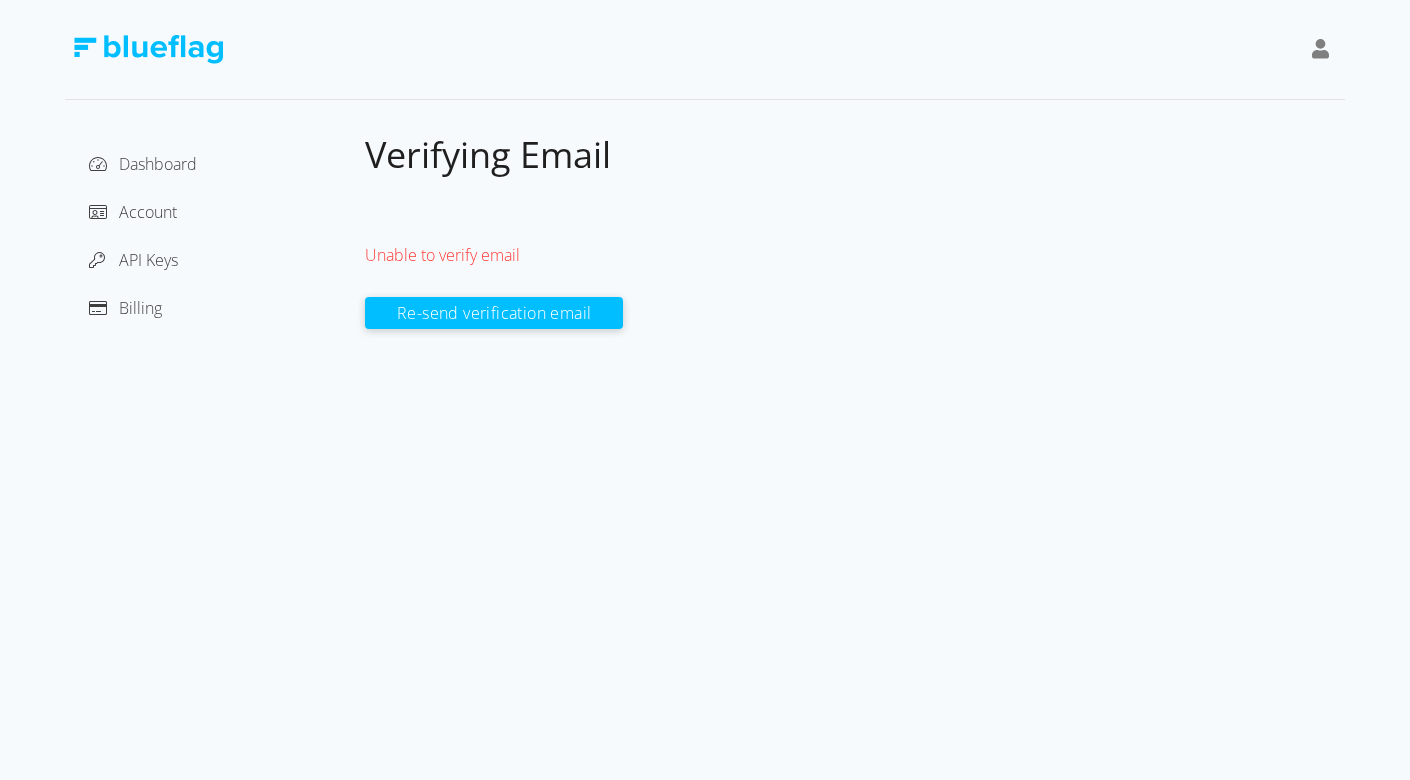click on "Re-send verification email" at bounding box center [494, 313] 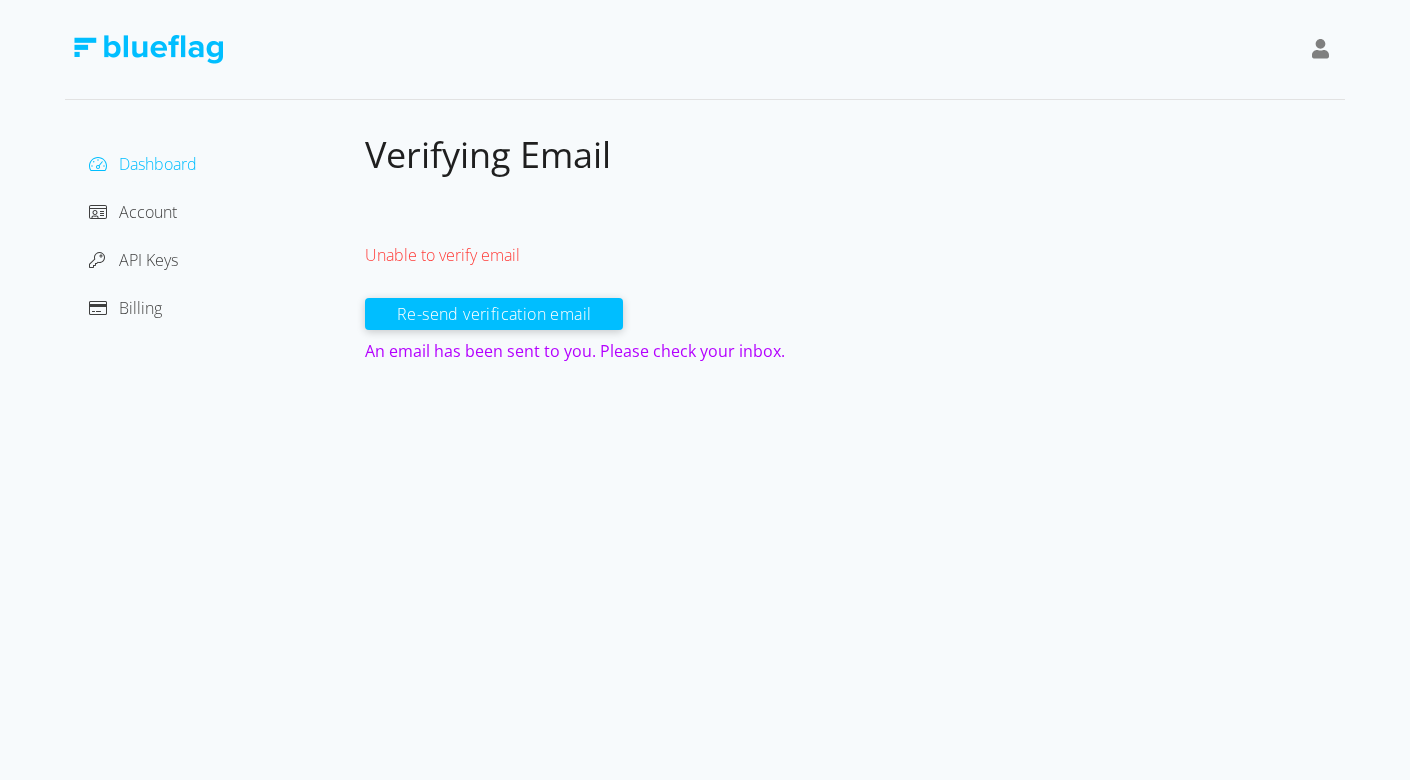click on "Dashboard" at bounding box center [158, 164] 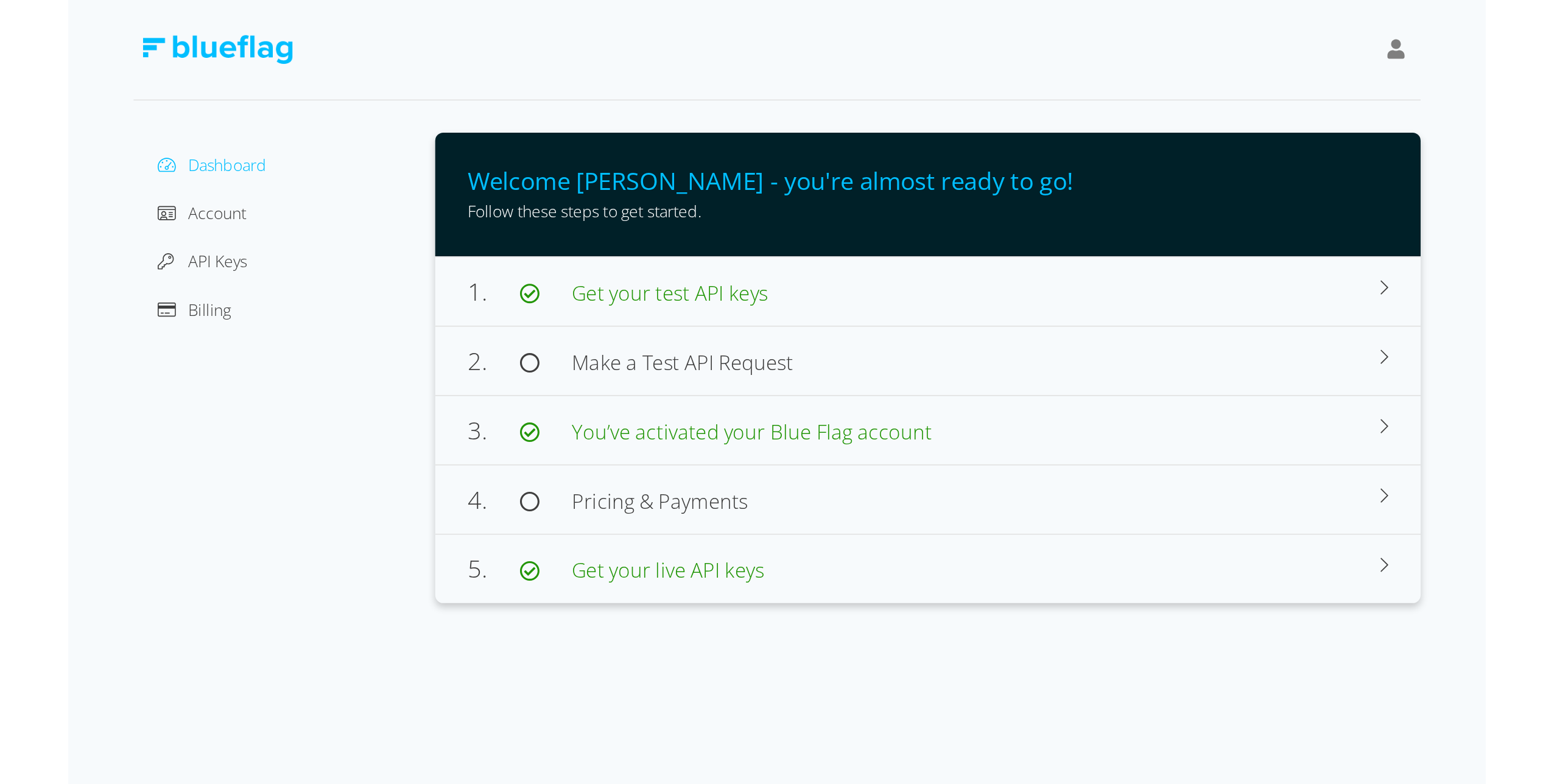scroll, scrollTop: 0, scrollLeft: 0, axis: both 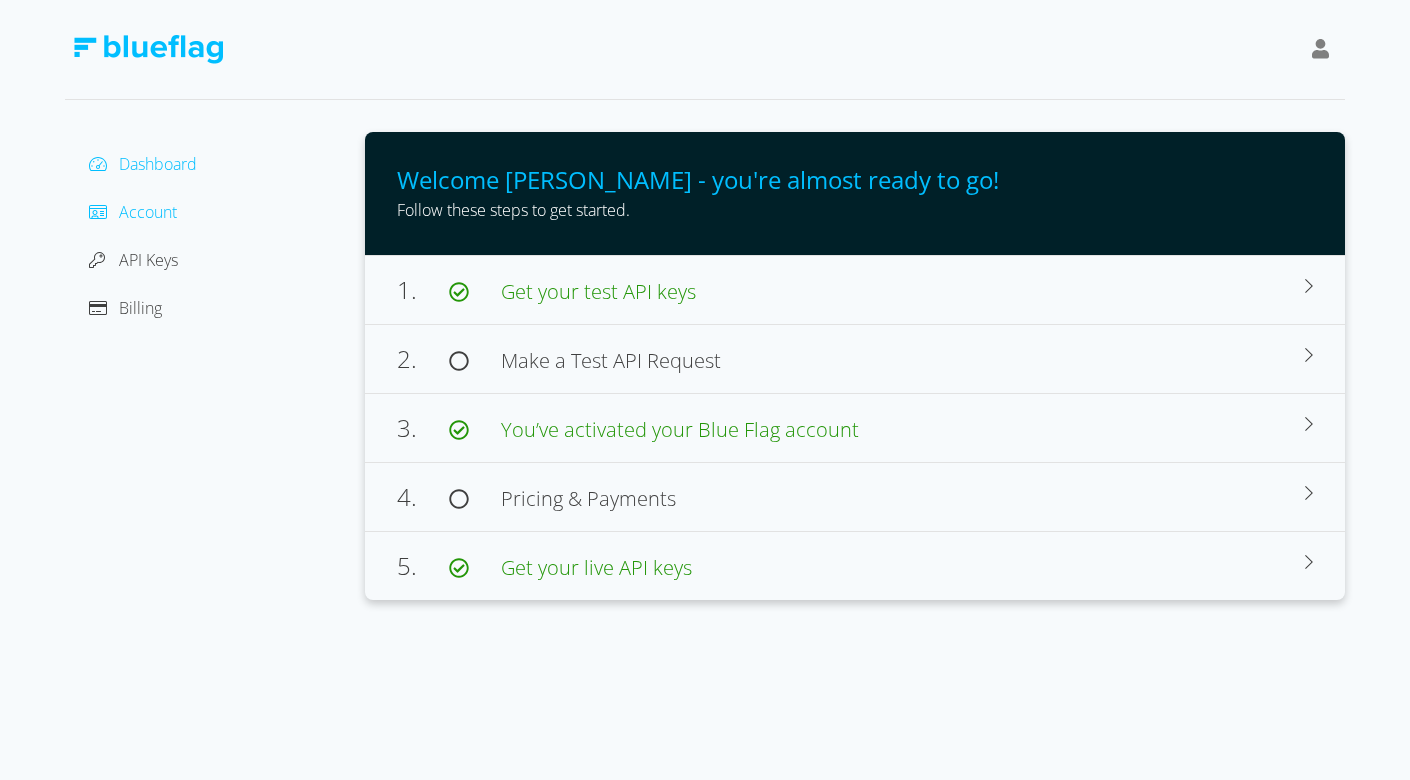 click on "Account" at bounding box center (148, 212) 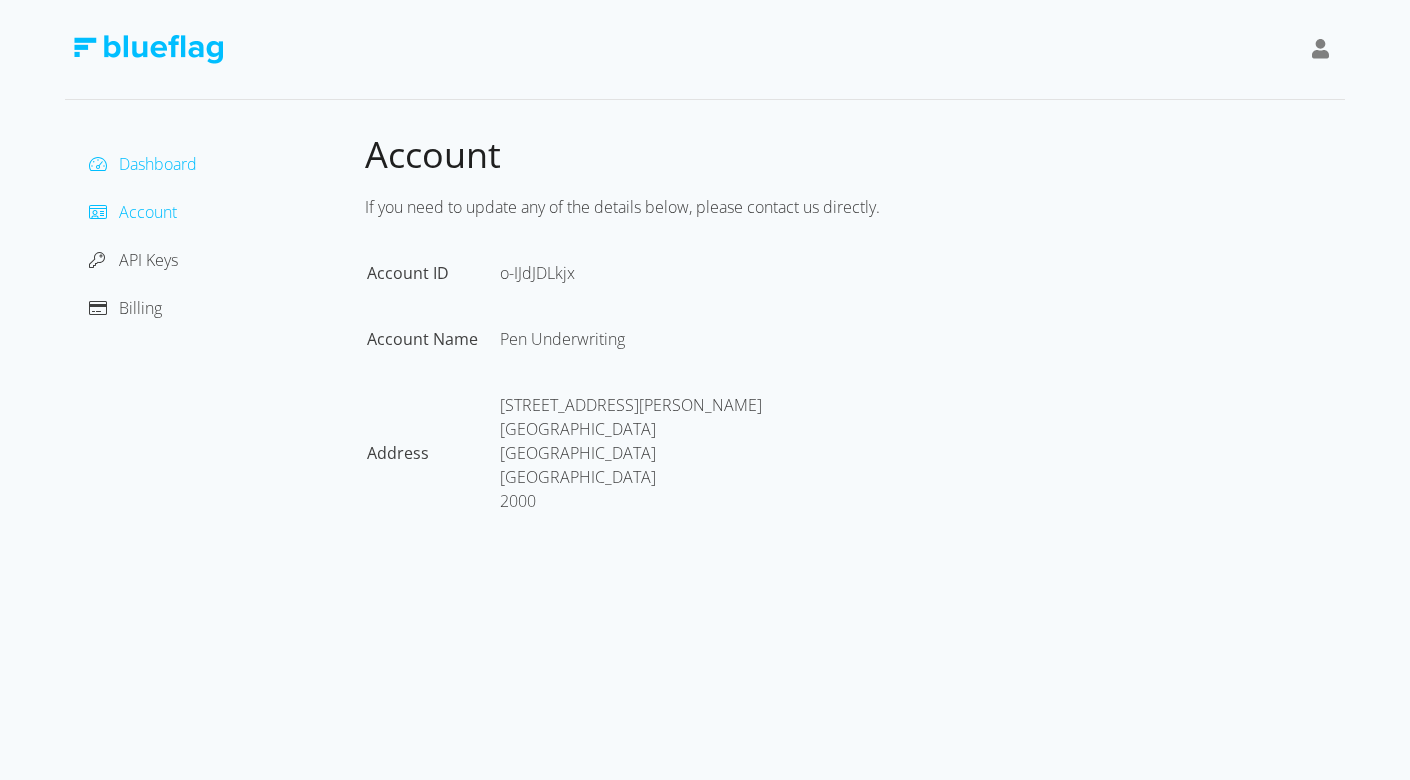 click on "Dashboard" at bounding box center [158, 164] 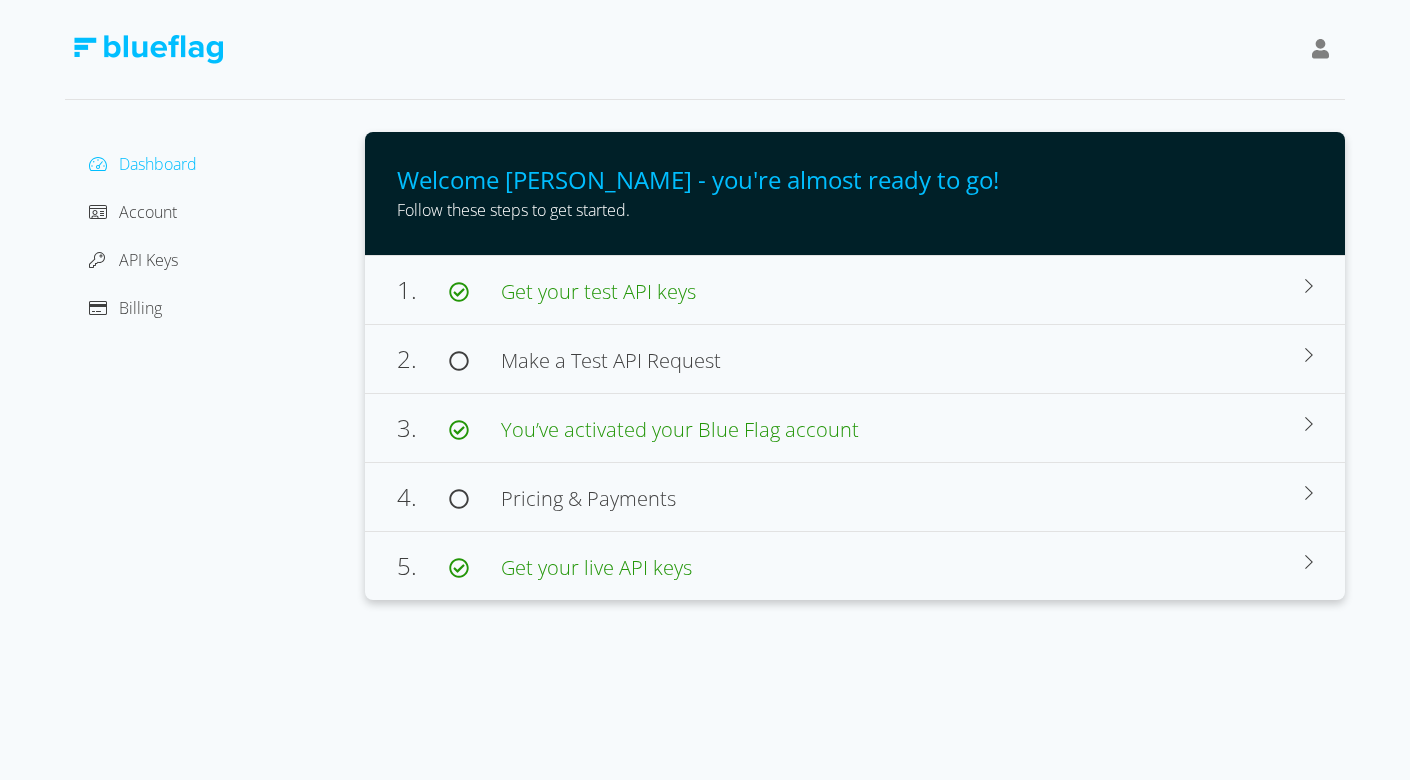 click at bounding box center [1321, 50] 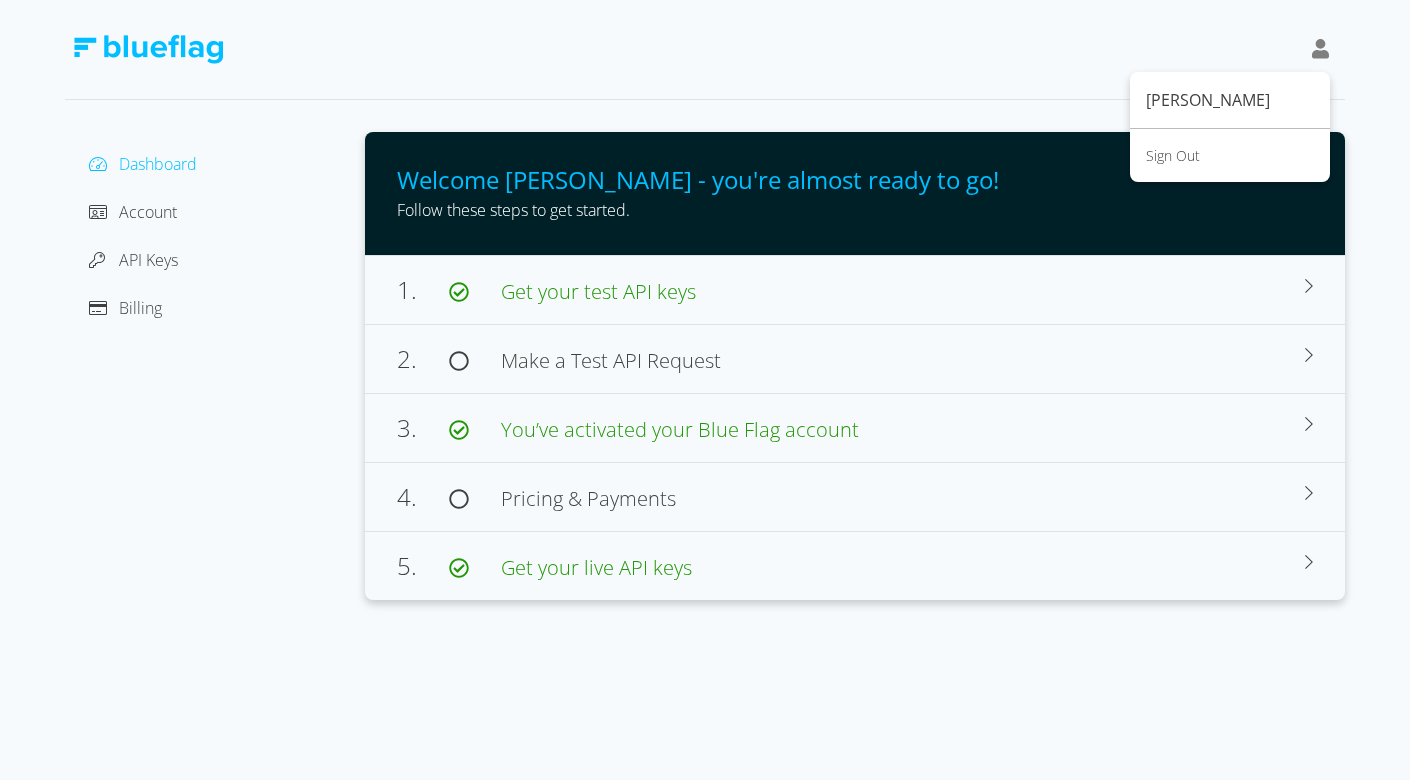click on "Dashboard" at bounding box center [158, 164] 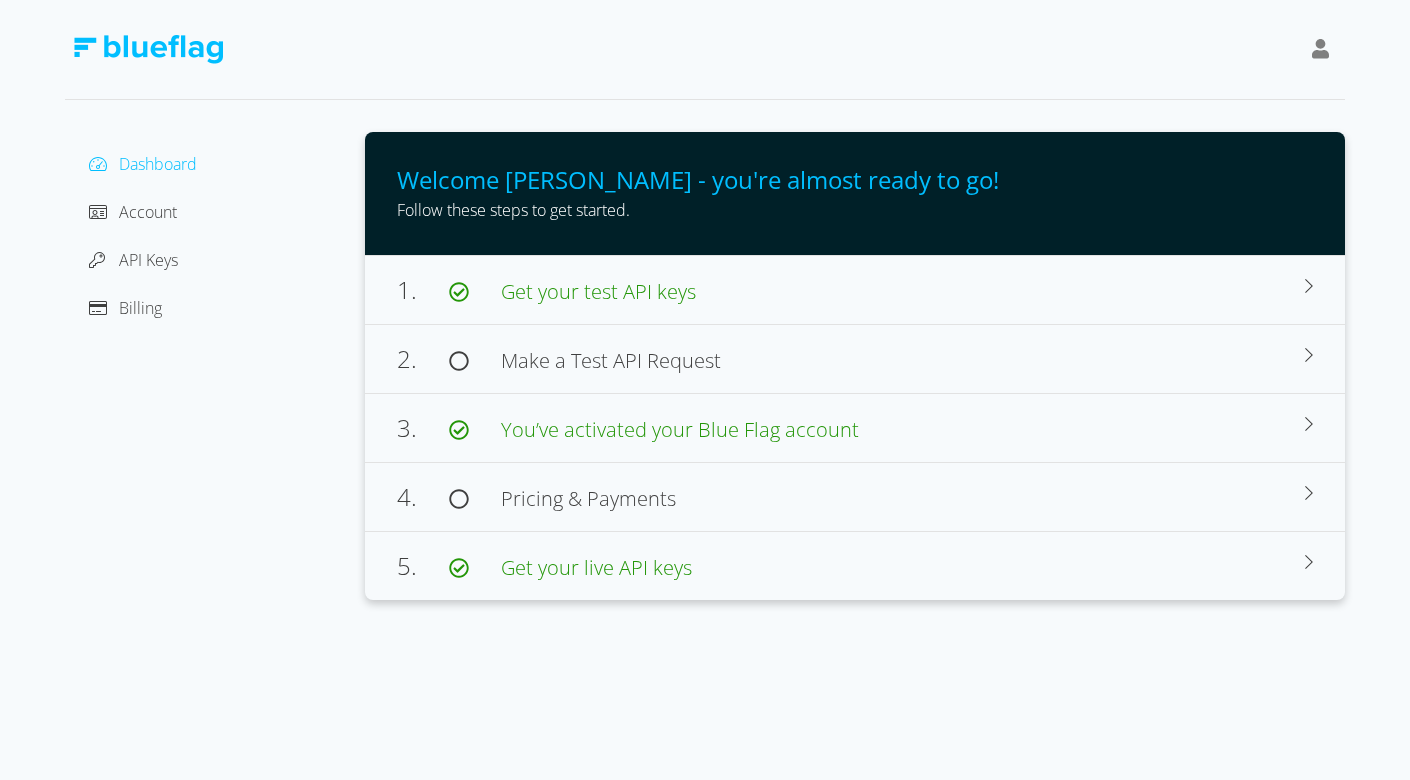 click on "Dashboard" at bounding box center (158, 164) 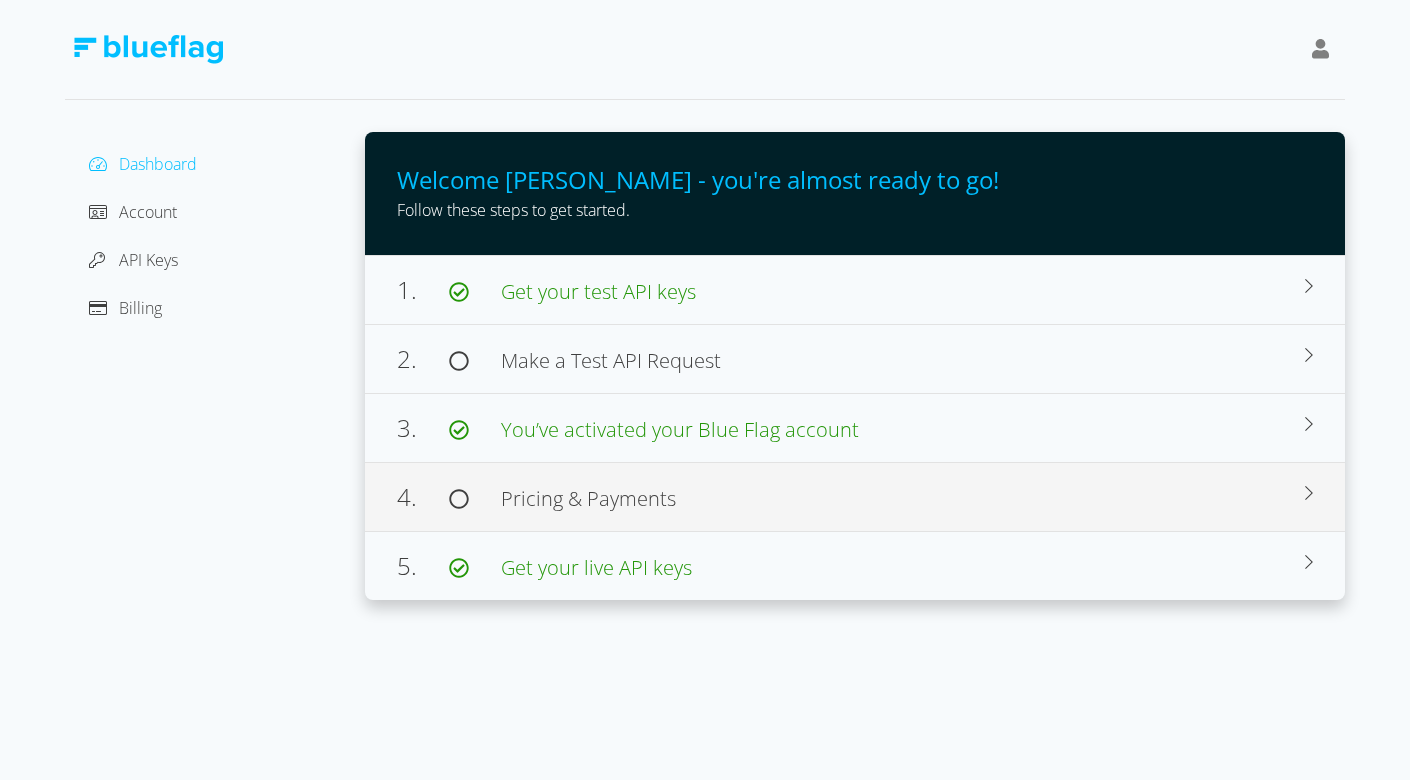 click on "4.  Pricing & Payments Before making live requests, you will need to deposit funds into you account.  View pricing Add funds" at bounding box center [855, 496] 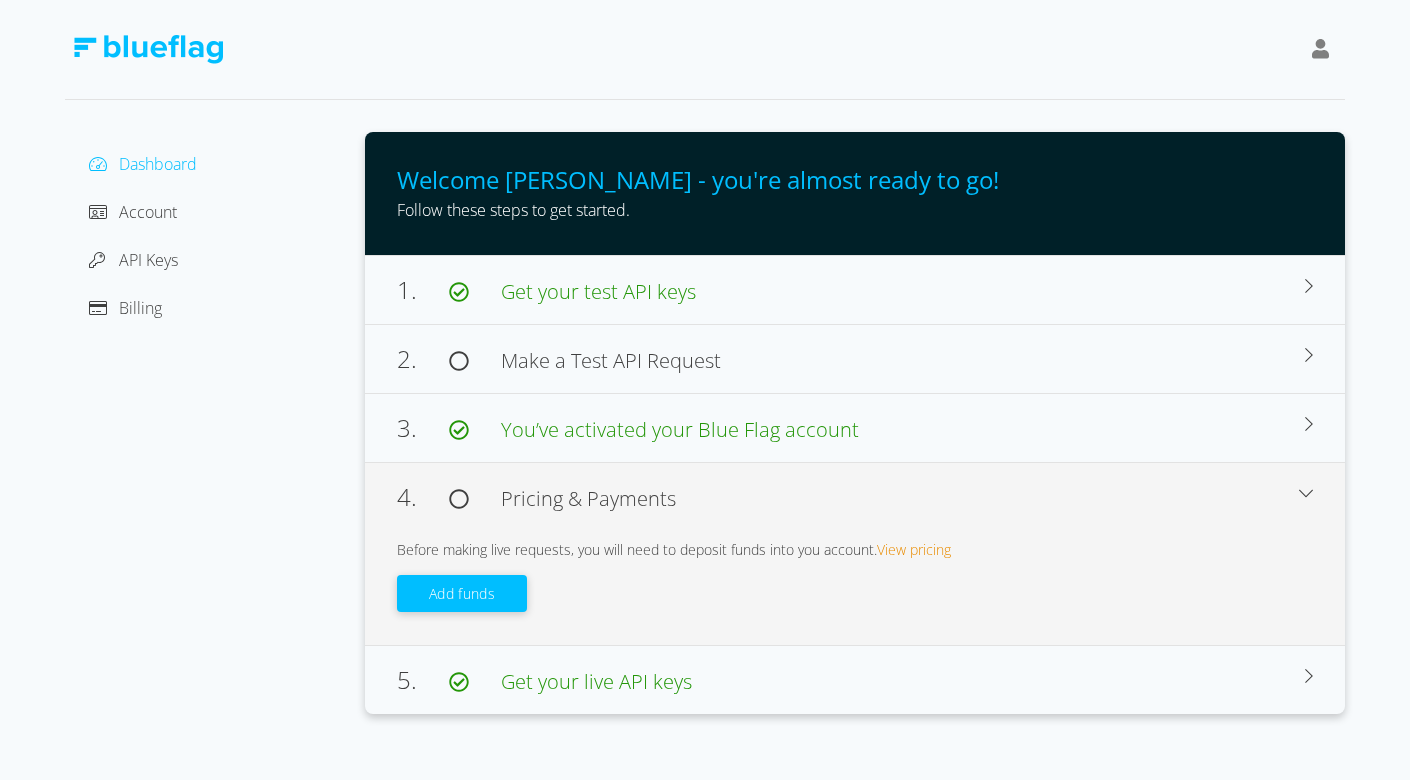 click on "Dashboard Account API Keys Billing" at bounding box center (215, 236) 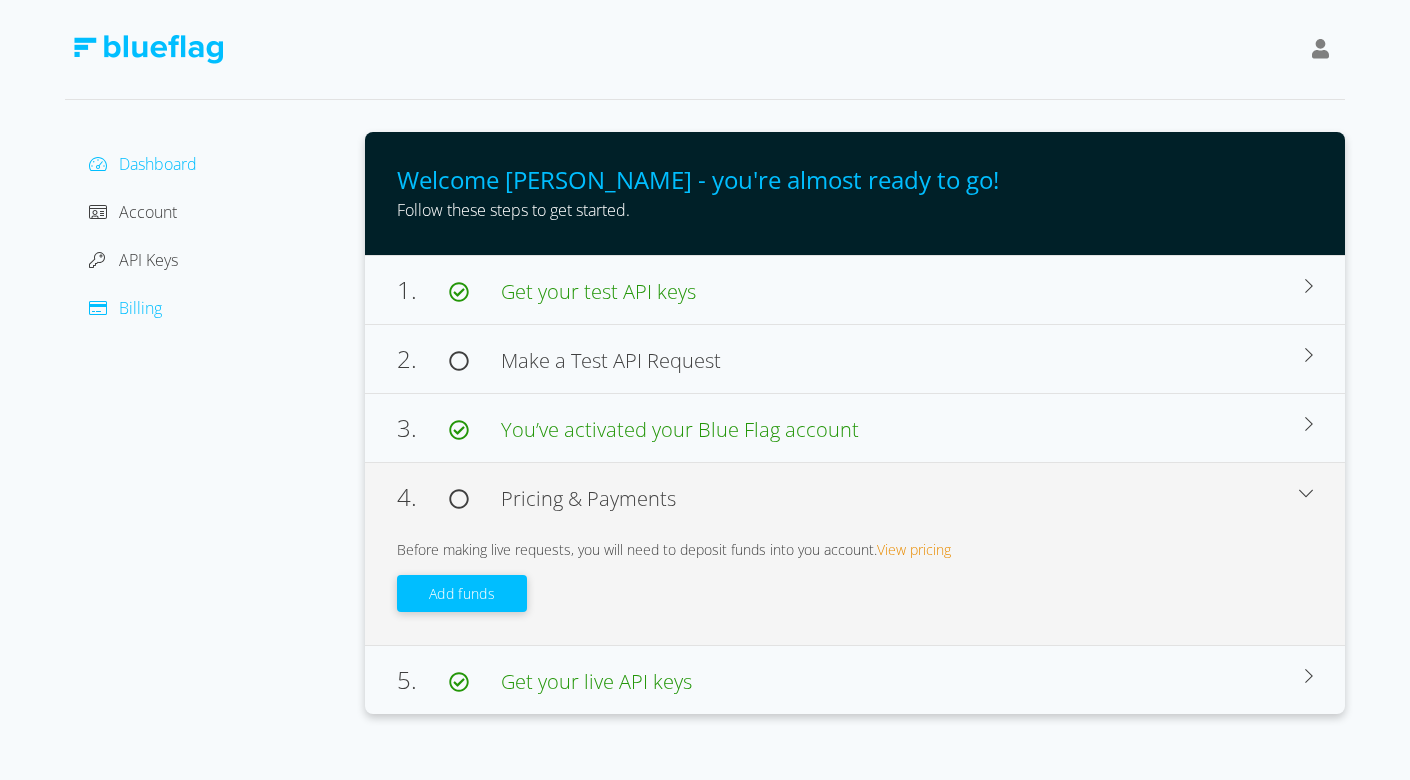 click on "Billing" at bounding box center (140, 308) 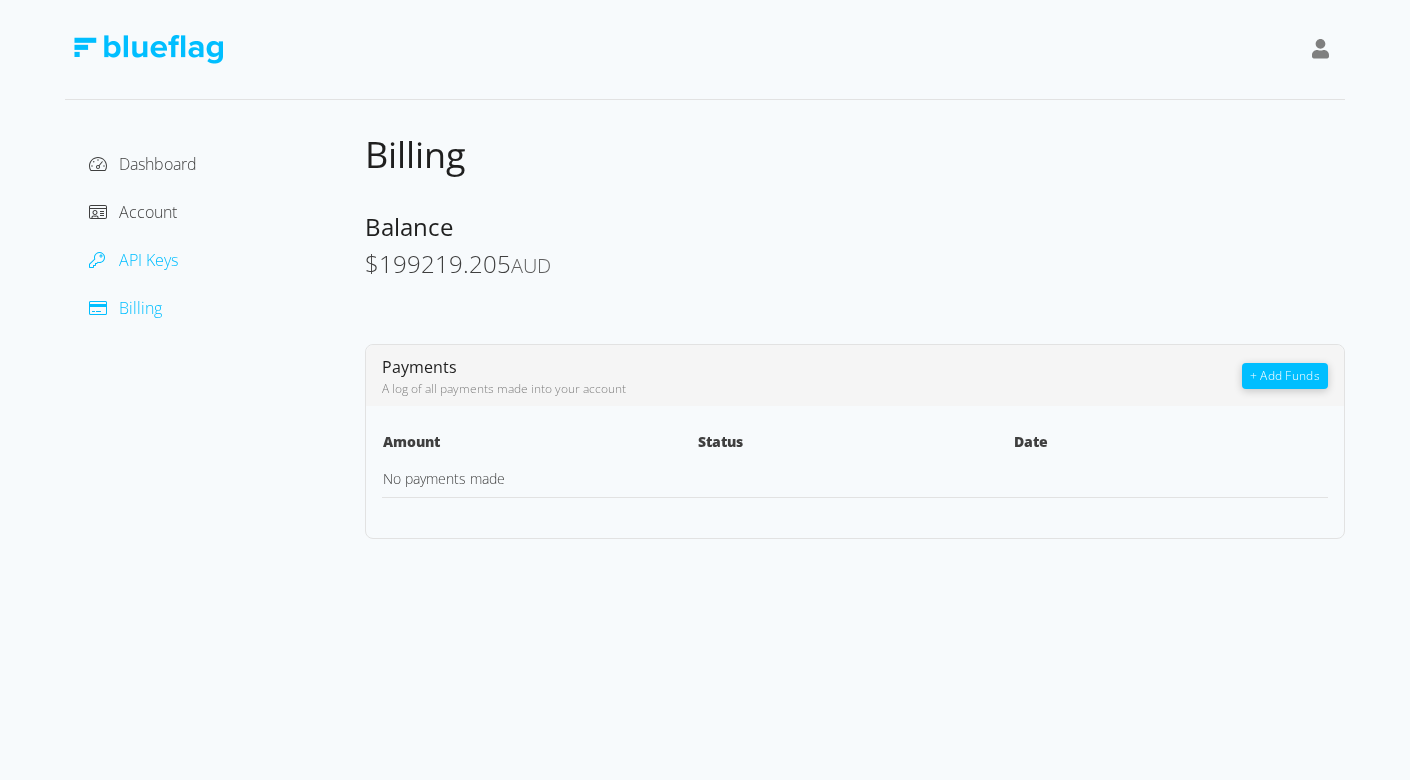 click on "API Keys" at bounding box center (148, 260) 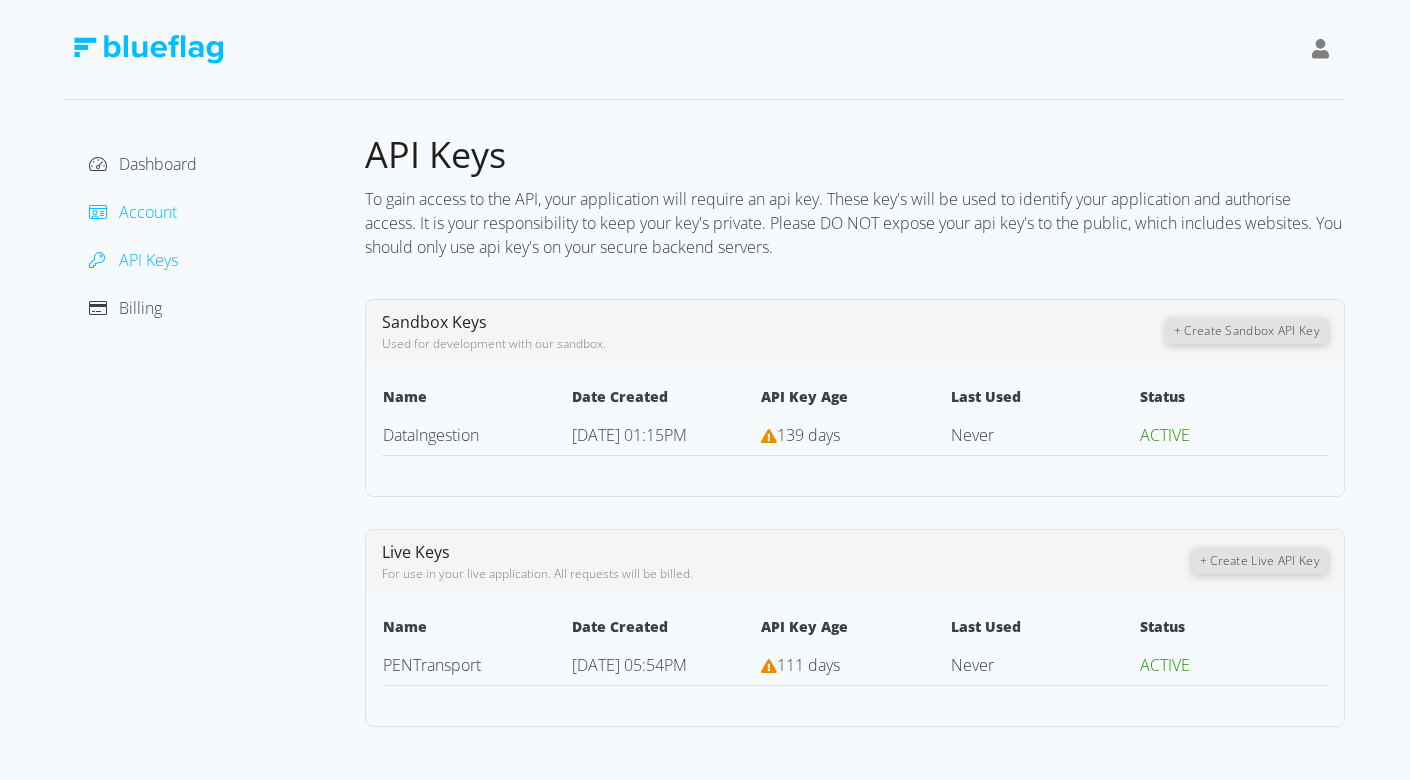 click on "Account" at bounding box center (148, 212) 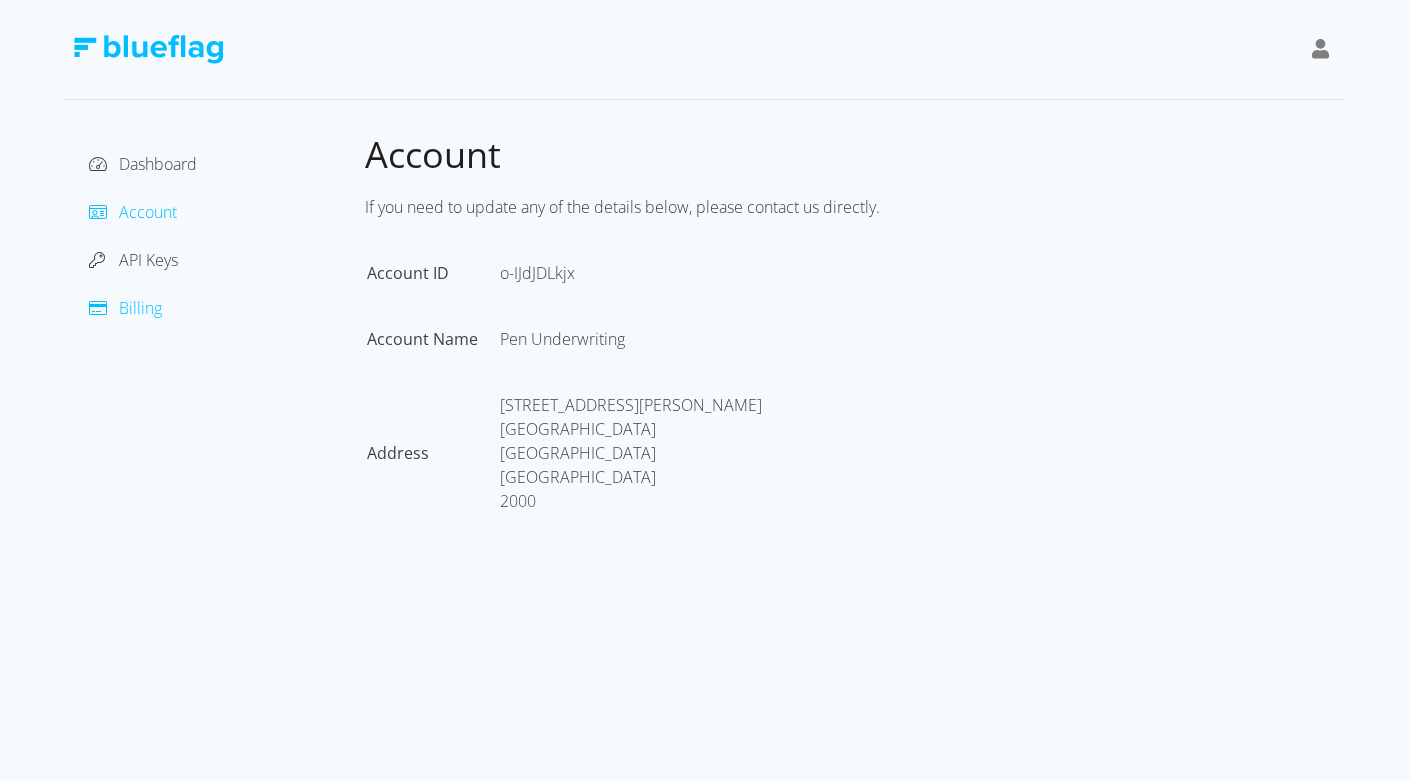 click on "Billing" at bounding box center (140, 308) 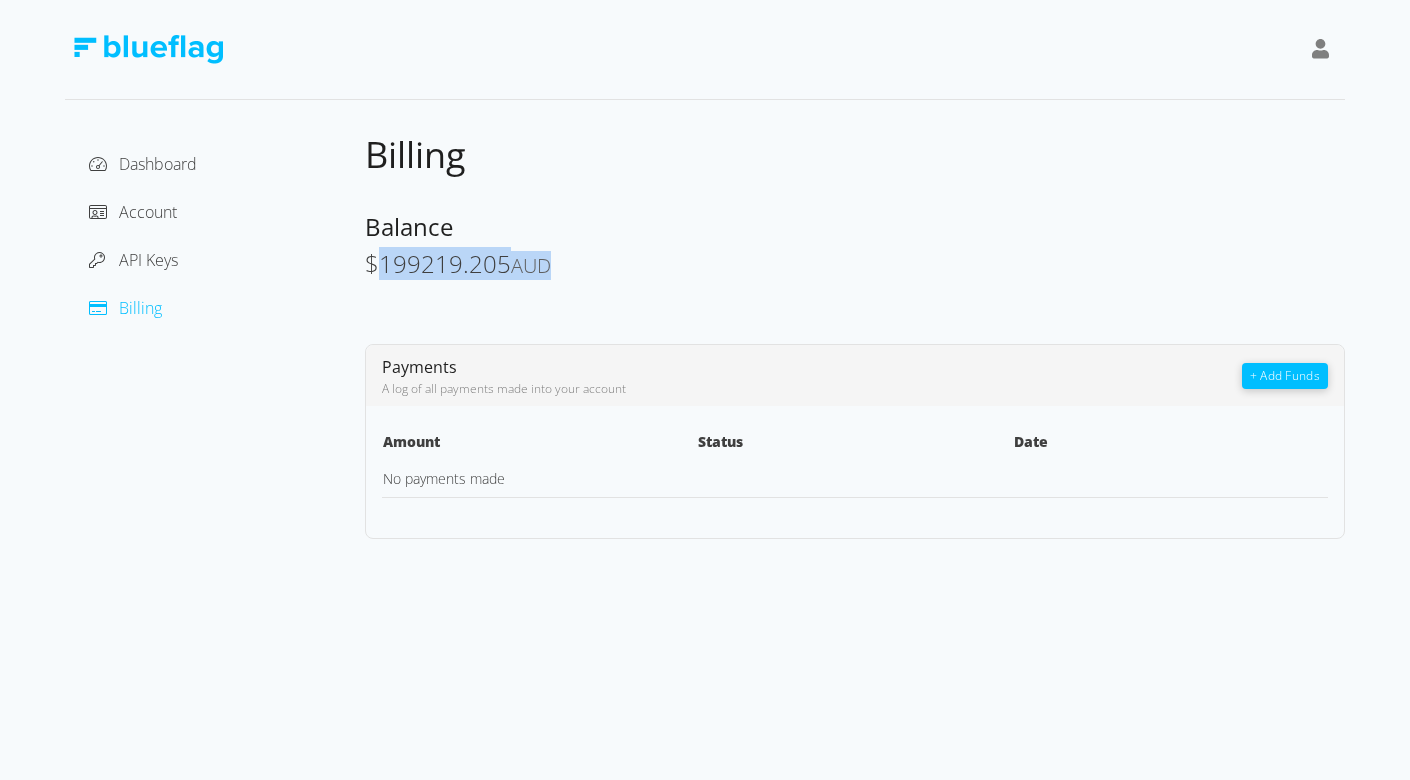 drag, startPoint x: 540, startPoint y: 262, endPoint x: 375, endPoint y: 270, distance: 165.19383 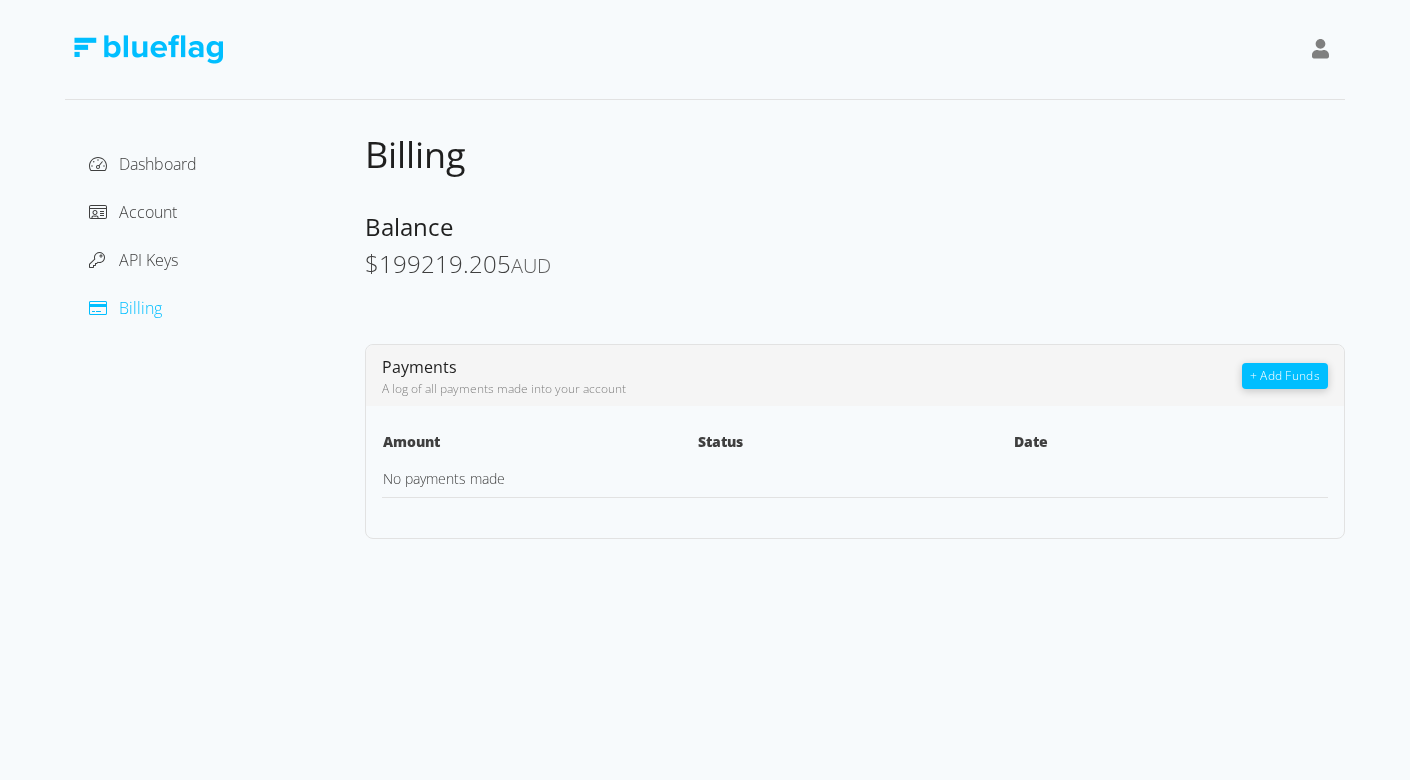 drag, startPoint x: 375, startPoint y: 270, endPoint x: 578, endPoint y: 301, distance: 205.35335 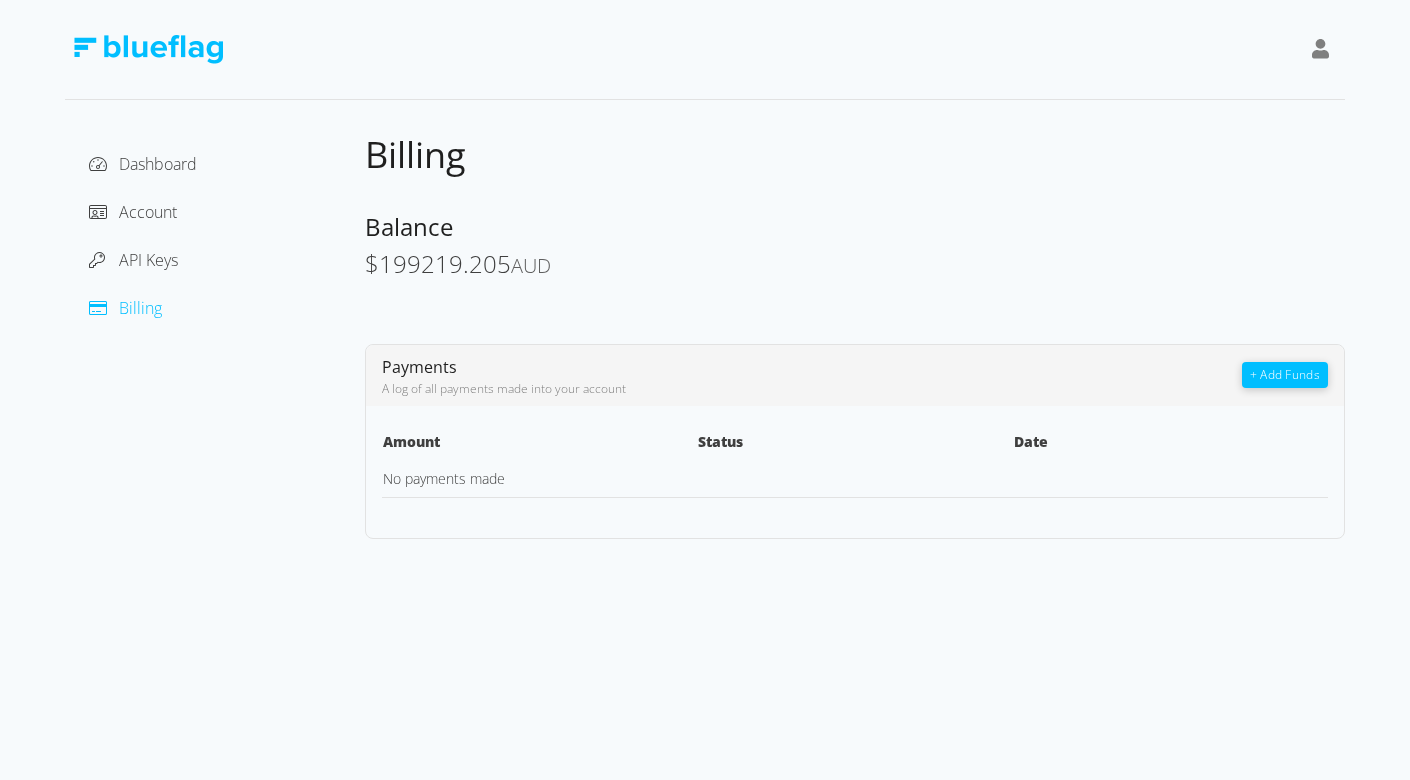 click on "+ Add Funds" at bounding box center (1285, 375) 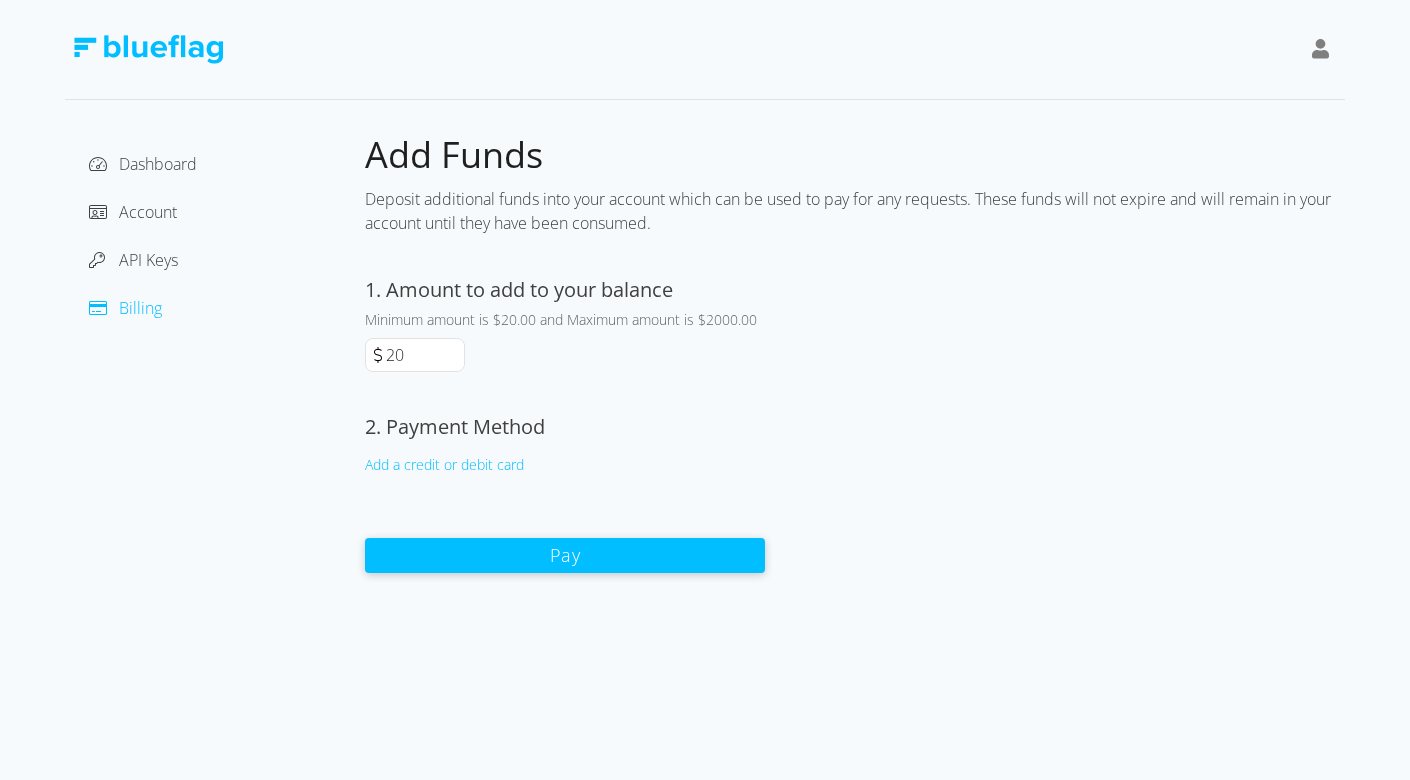 click on "Dashboard Account API Keys Billing" at bounding box center [215, 236] 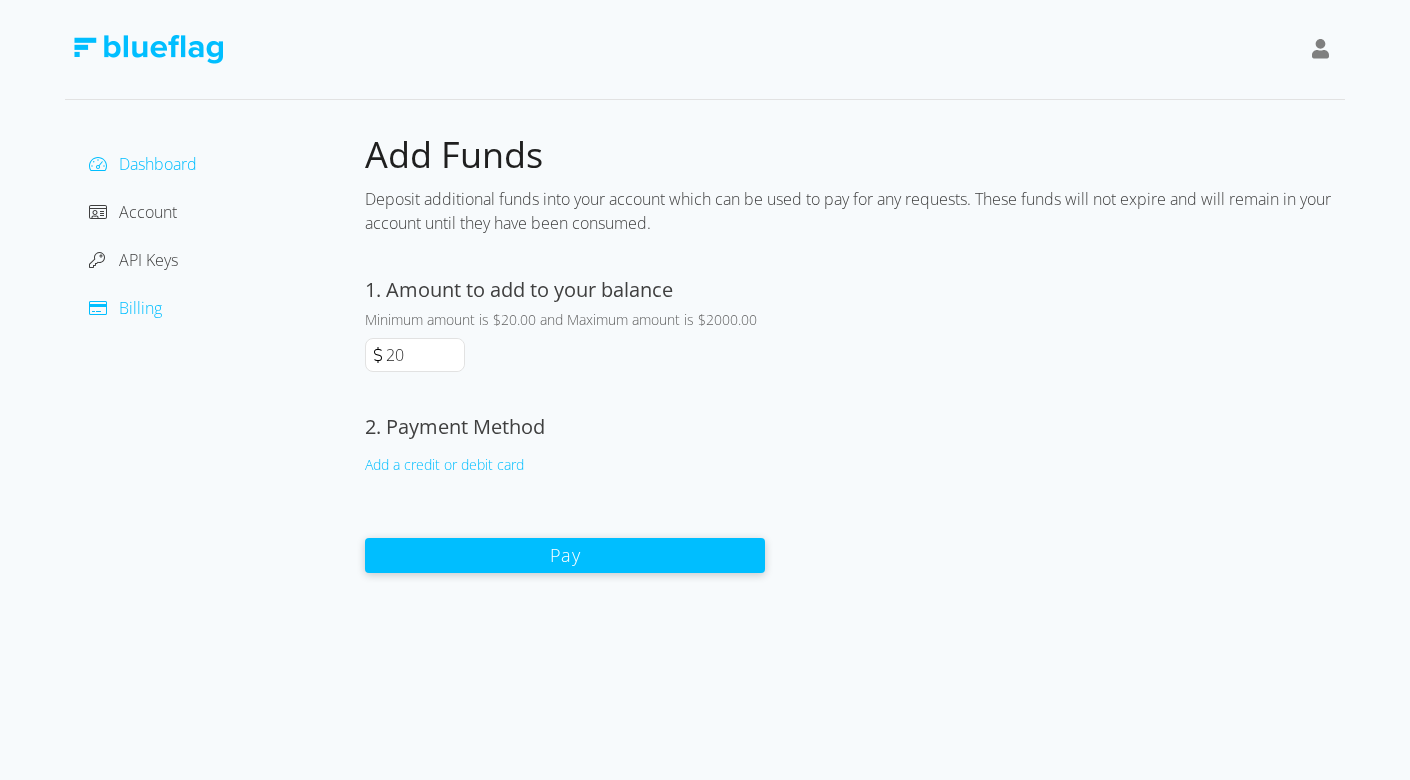 click on "Dashboard" at bounding box center [158, 164] 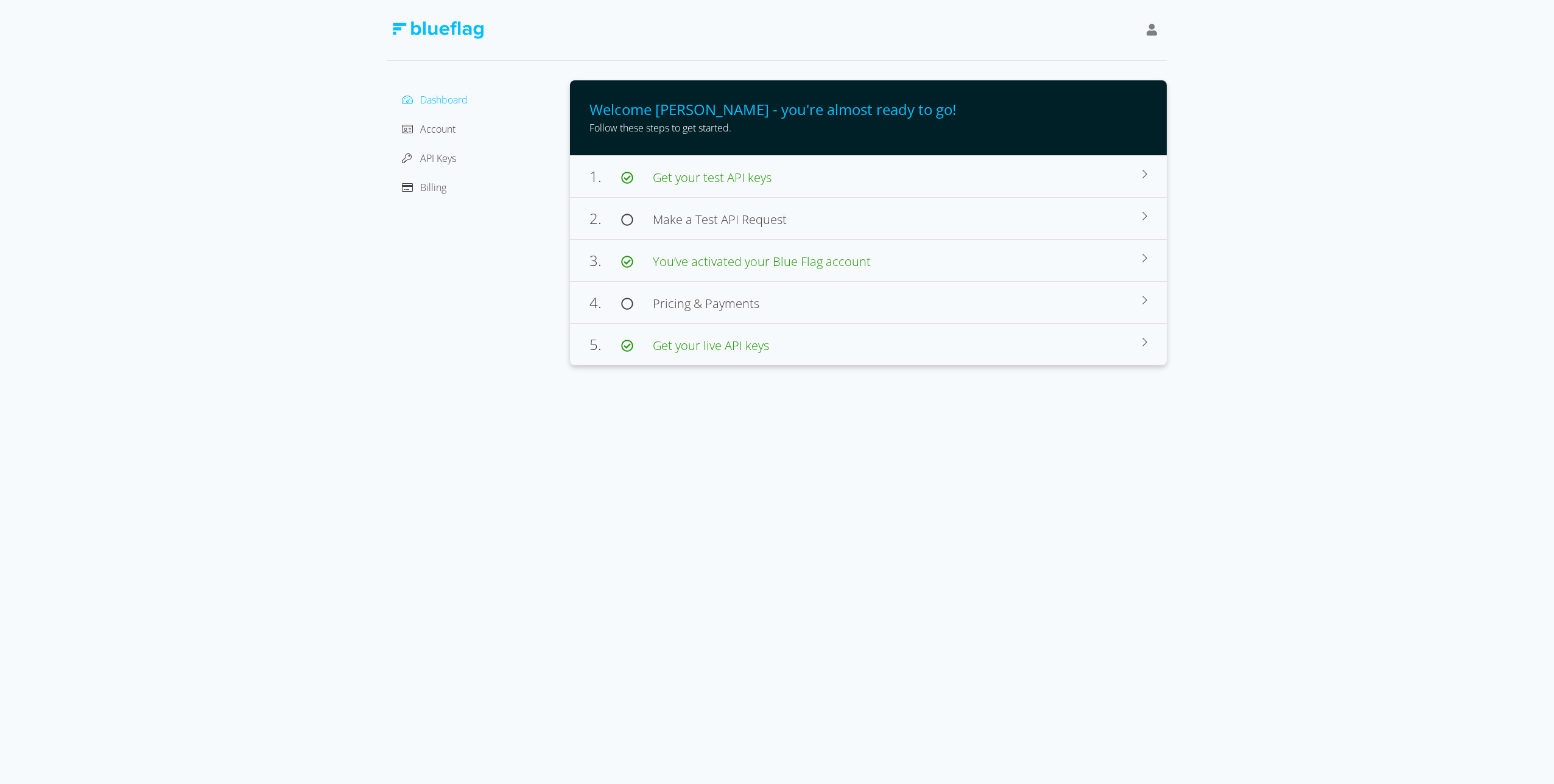 click at bounding box center (1152, 30) 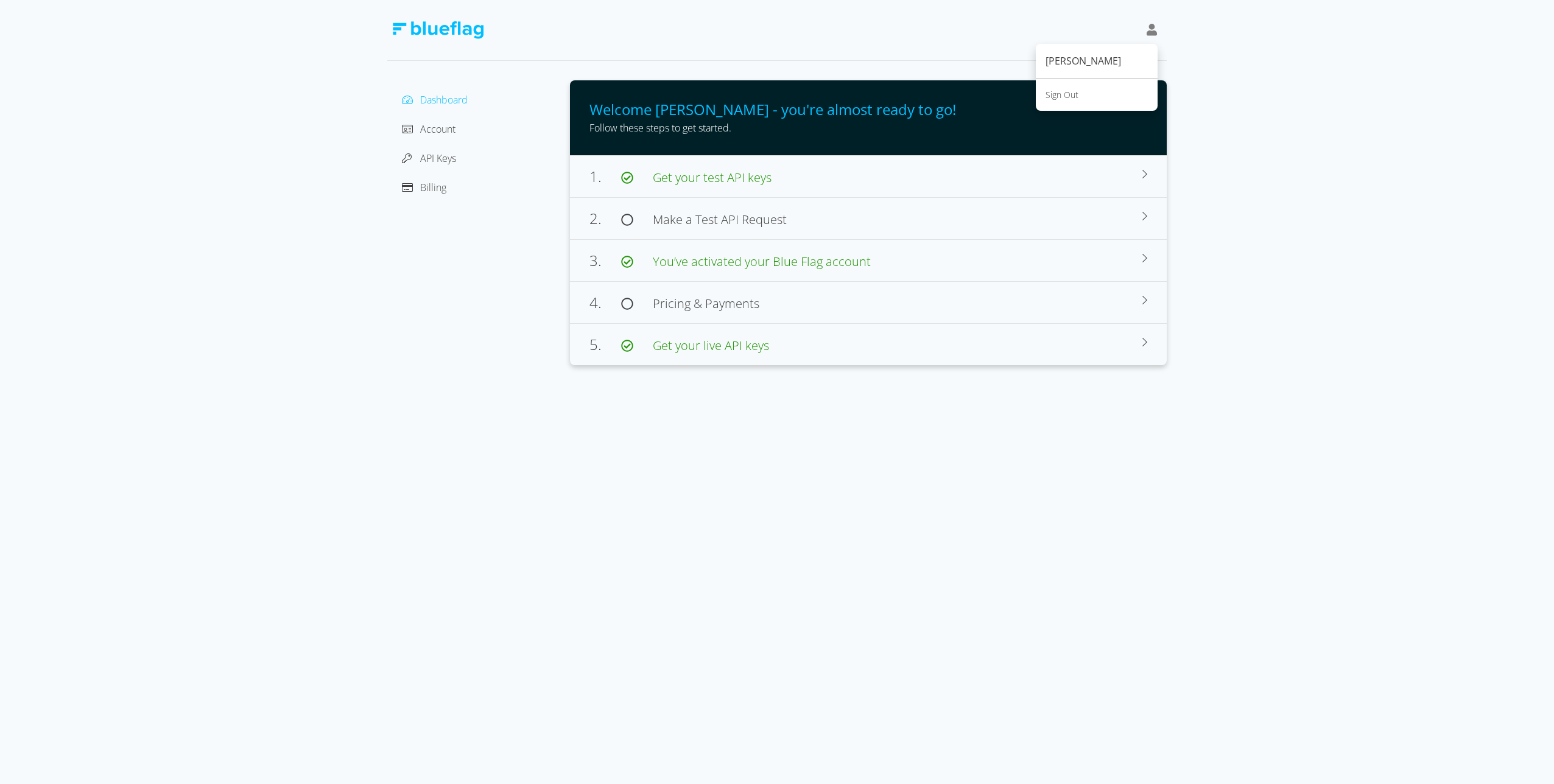 click on "Sign Out" at bounding box center [1097, 94] 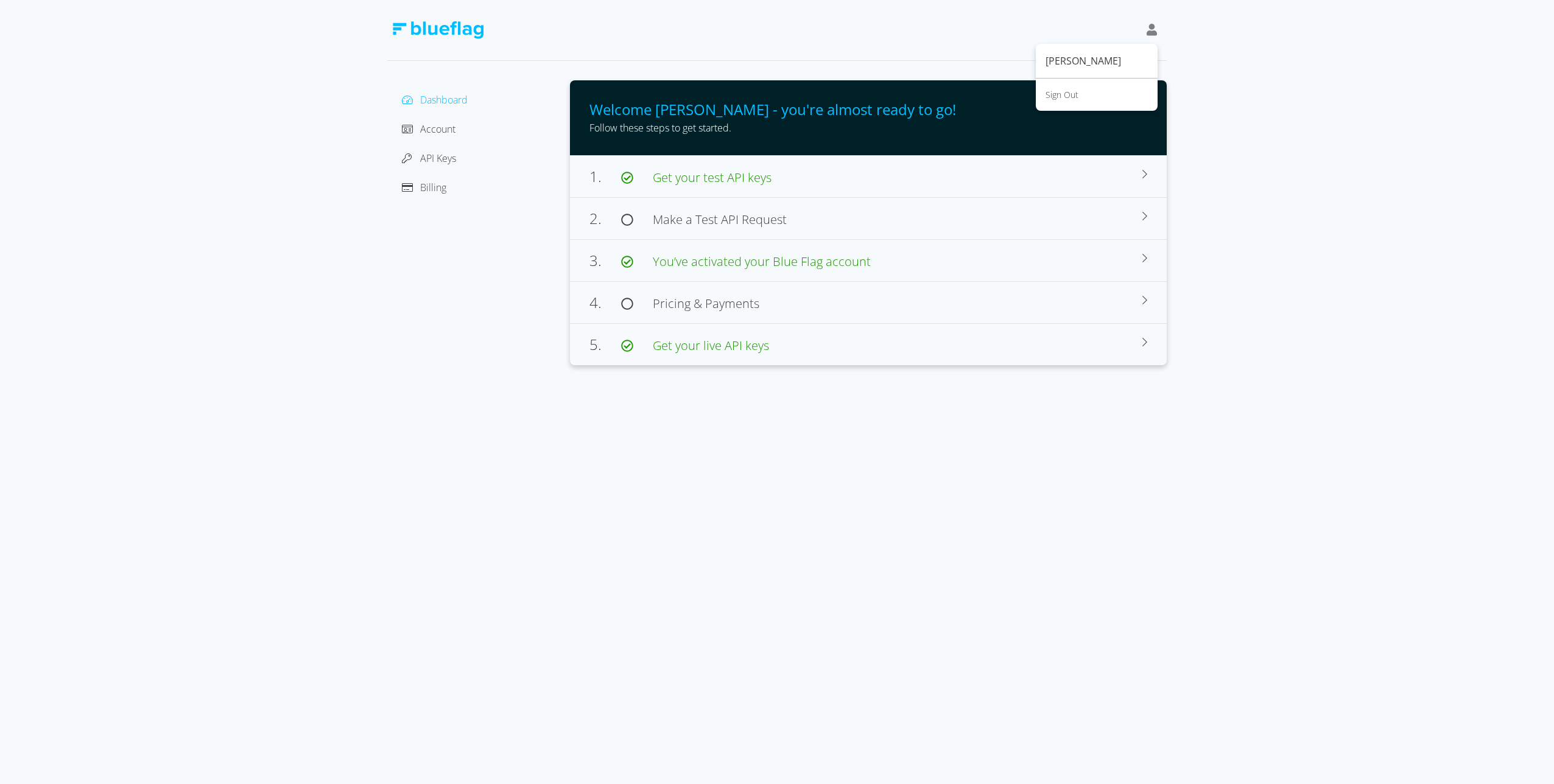 click on "Dashboard Account API Keys Billing" at bounding box center [479, 223] 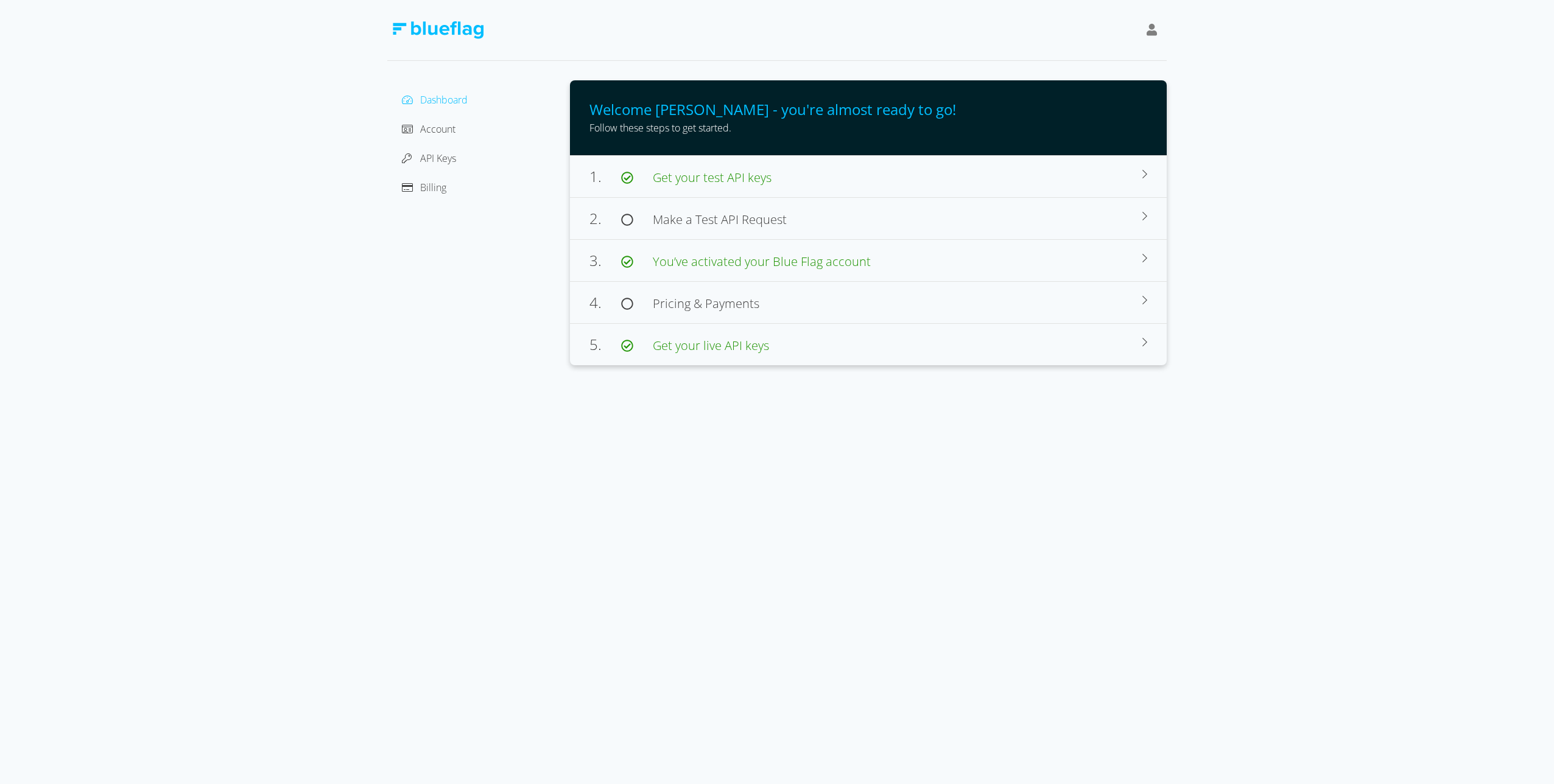 click 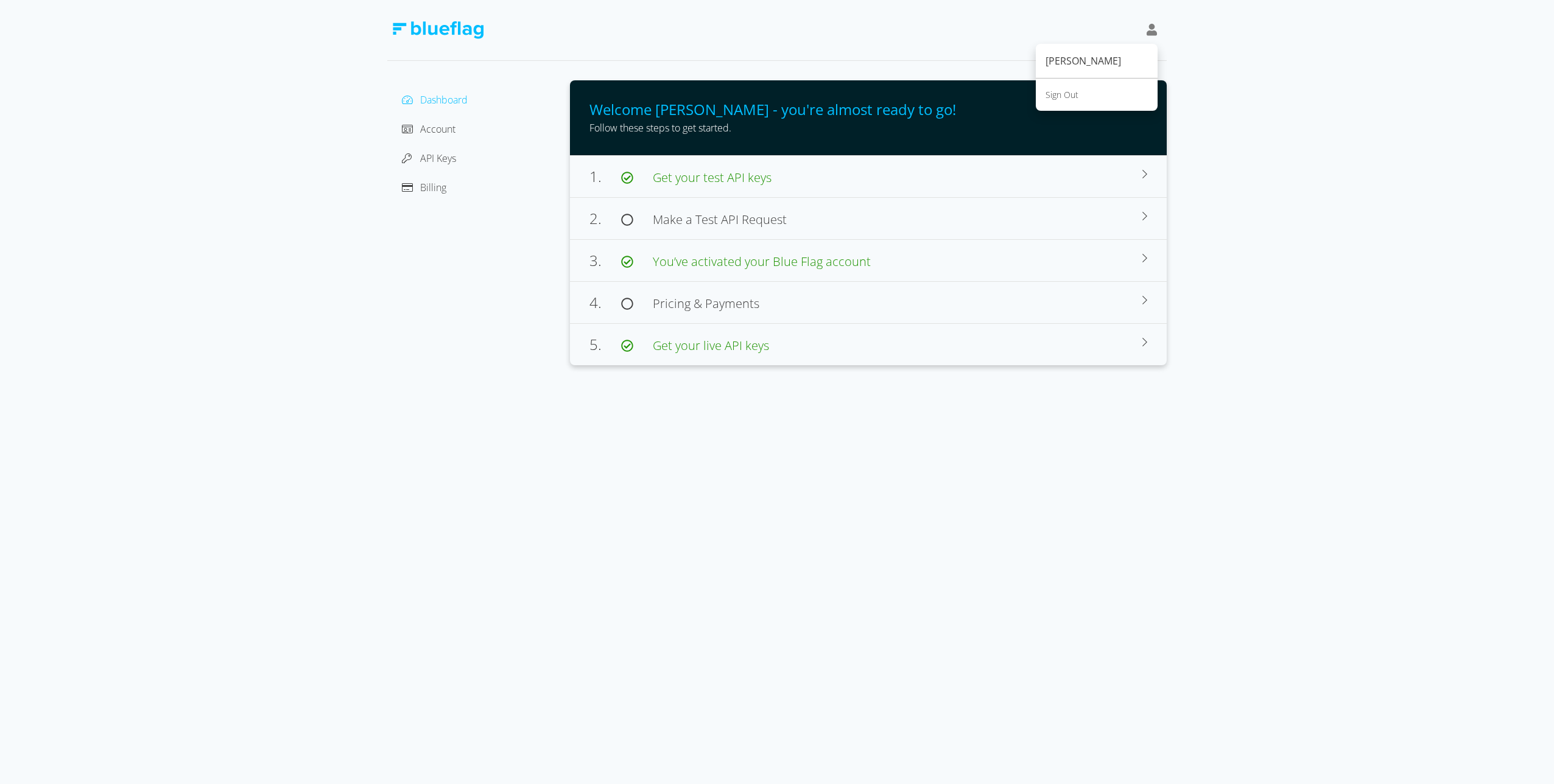 click on "[PERSON_NAME]" at bounding box center (1097, 61) 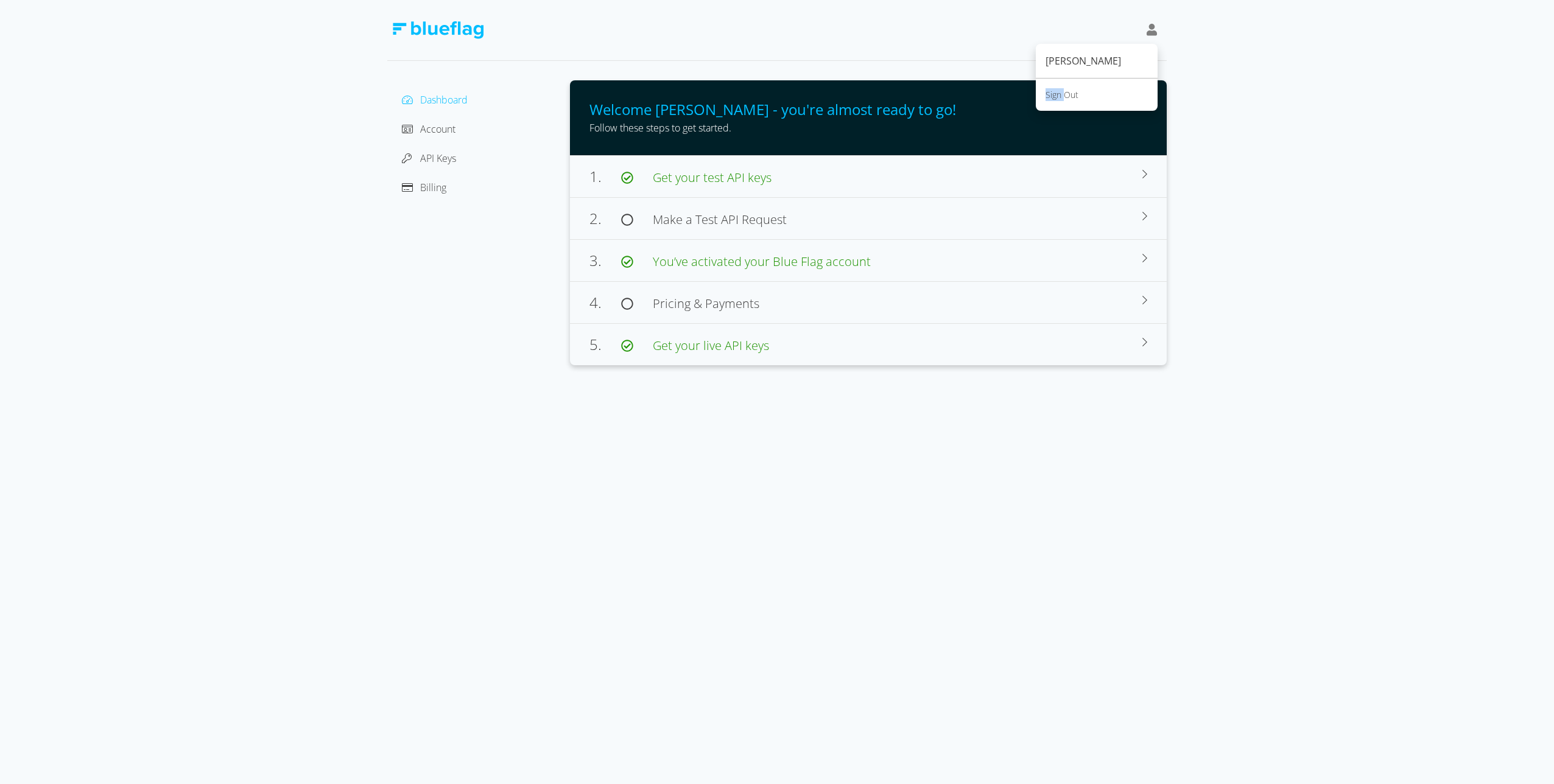 click on "Sign Out" at bounding box center (1097, 94) 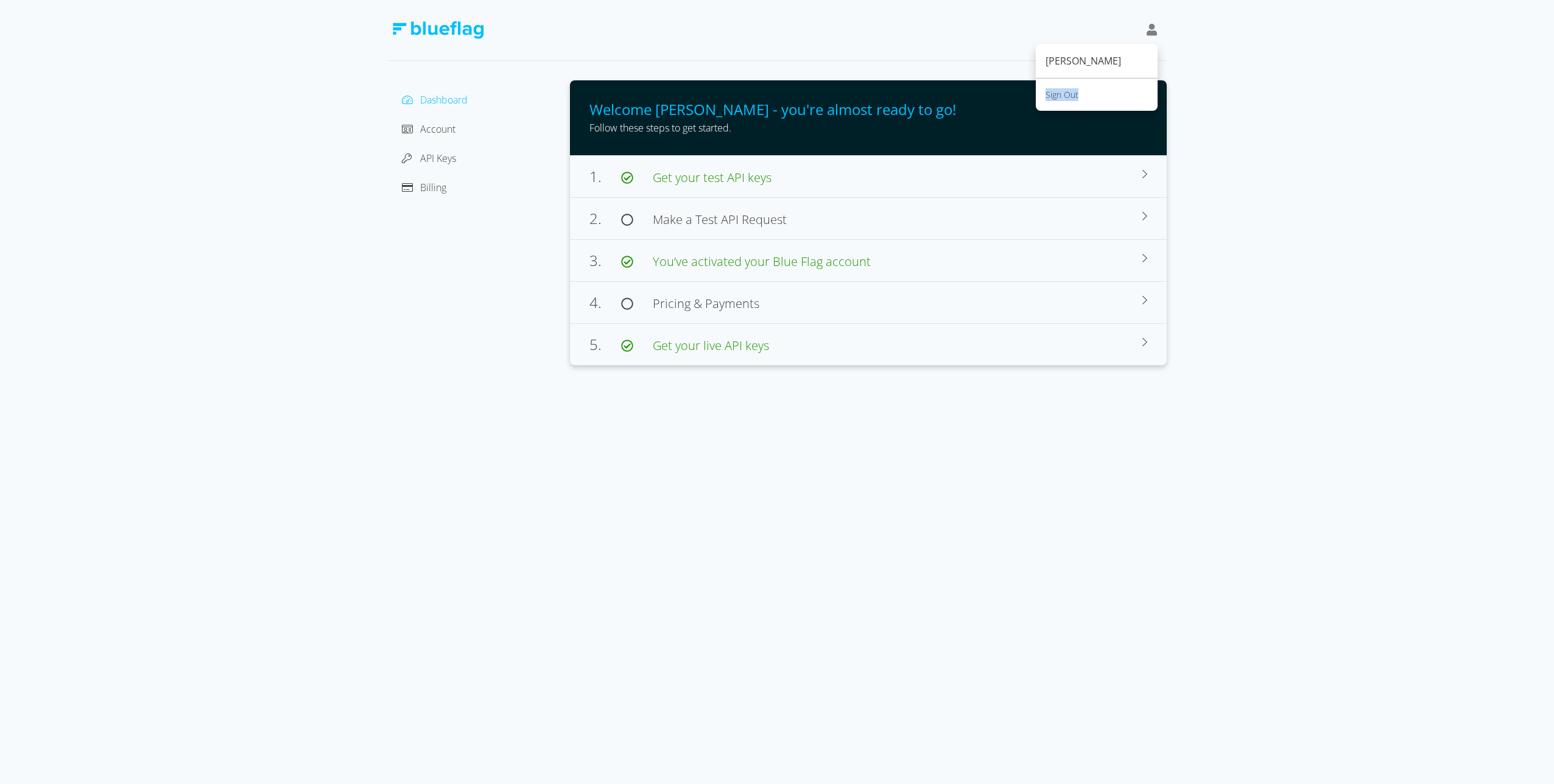 click on "Sign Out" at bounding box center [1097, 94] 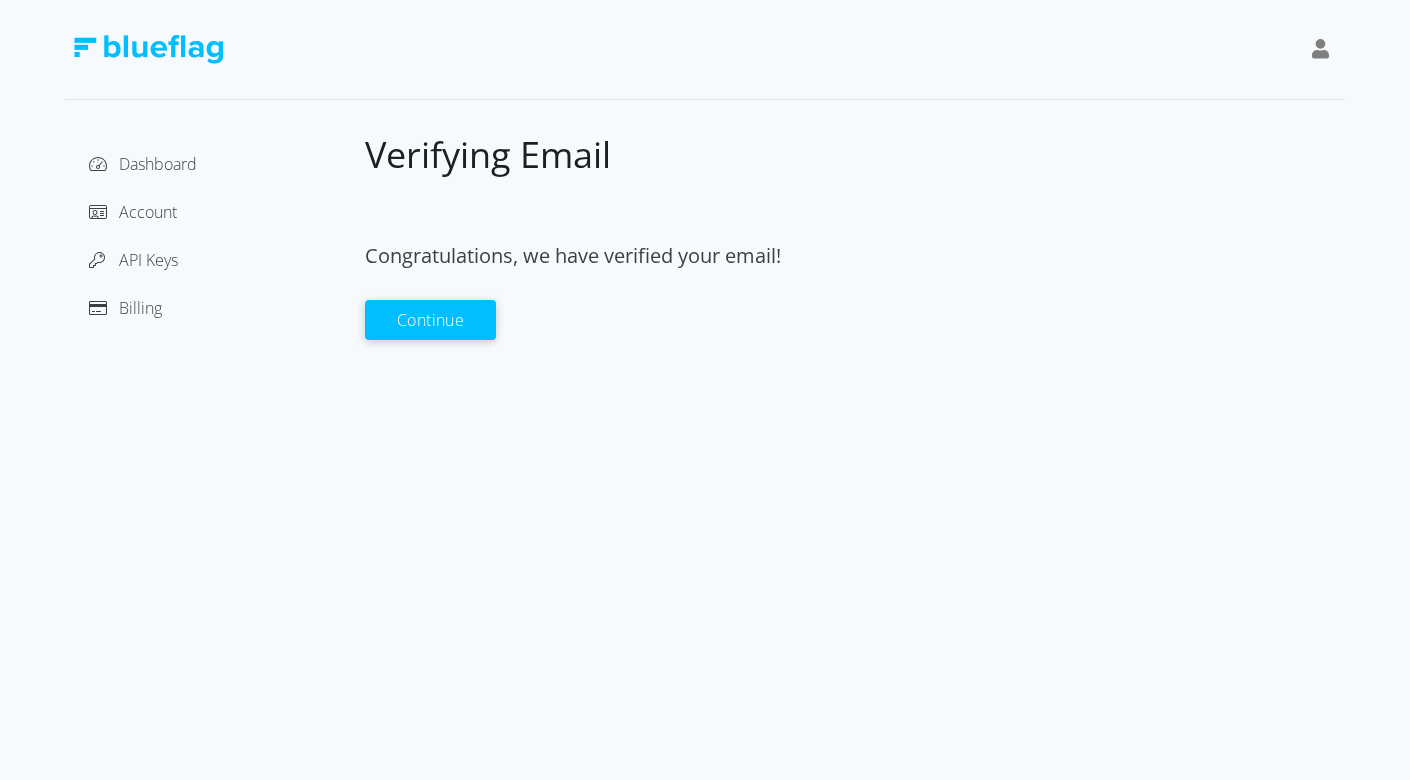 scroll, scrollTop: 0, scrollLeft: 0, axis: both 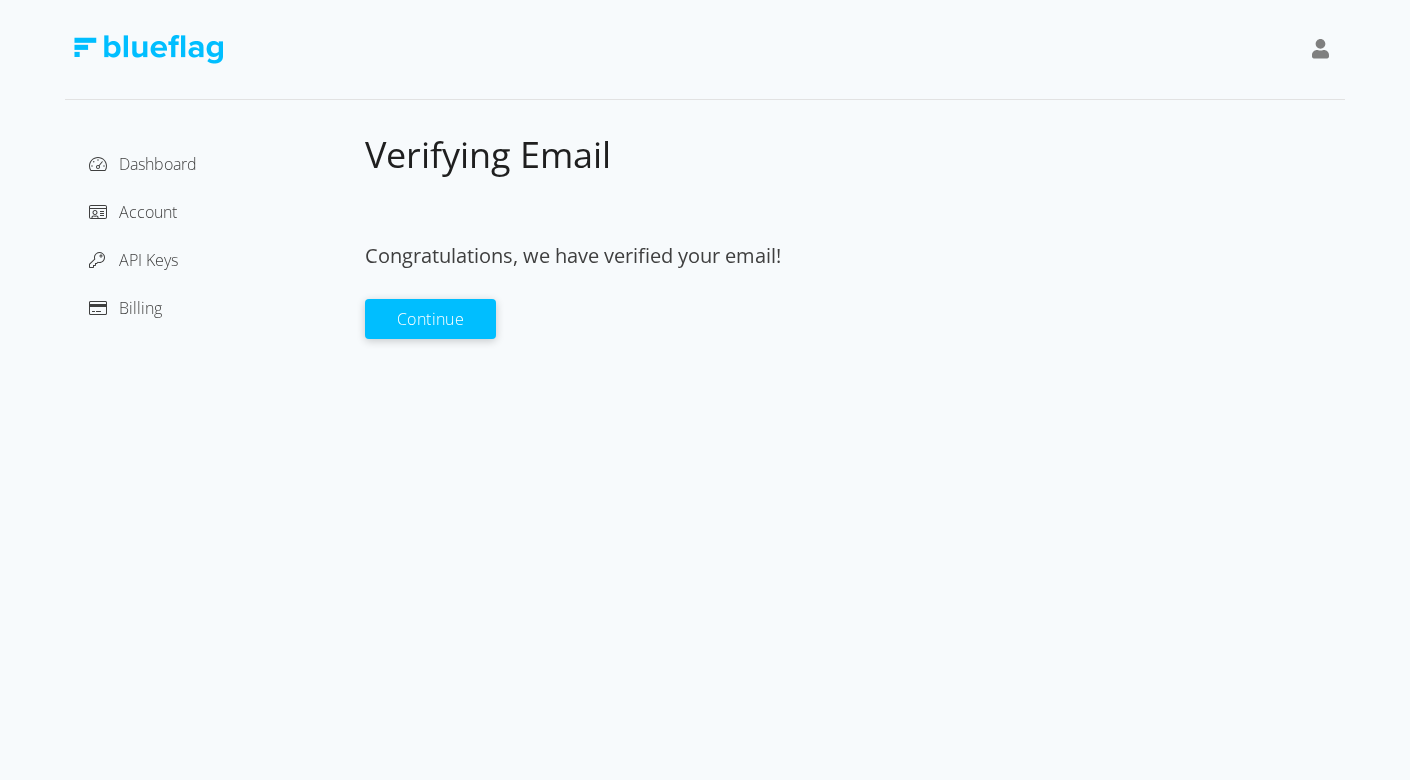 click on "Continue" at bounding box center (430, 319) 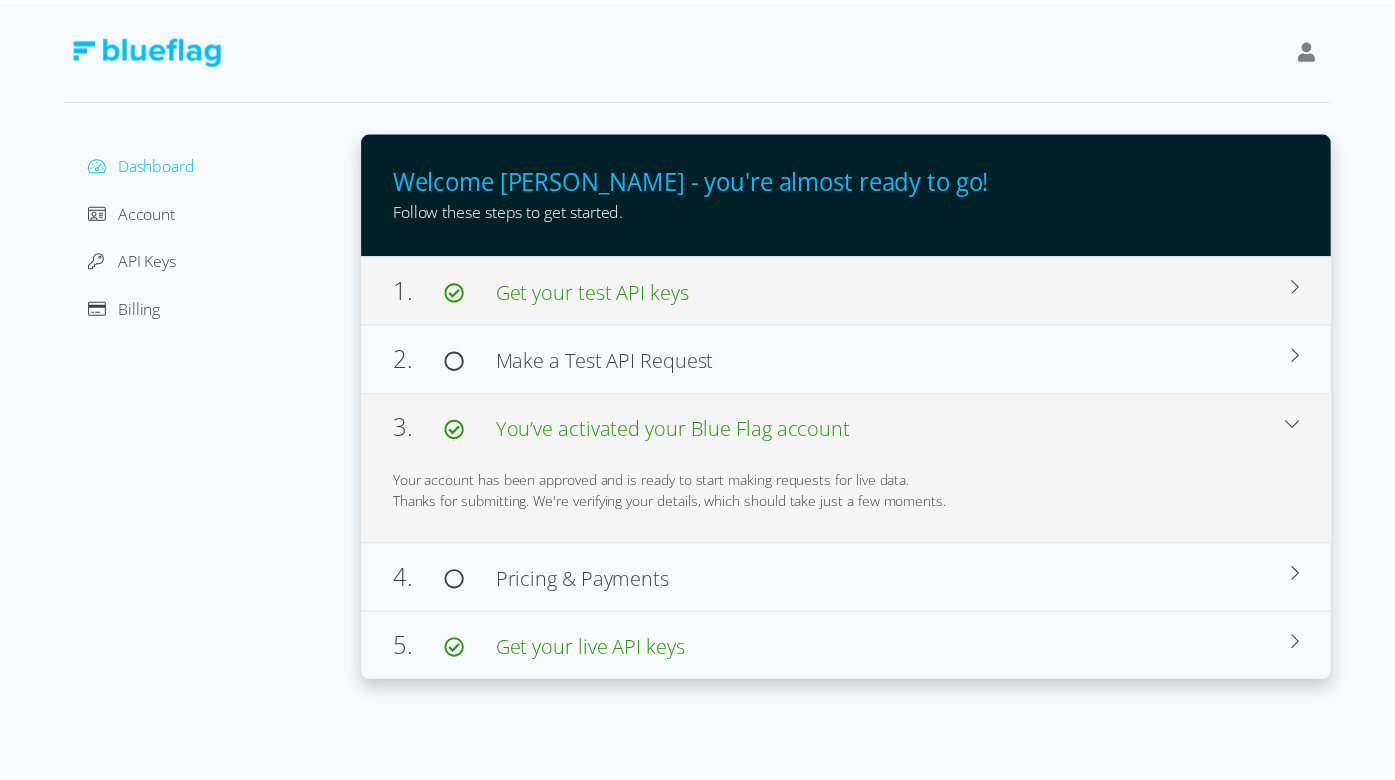 scroll, scrollTop: 0, scrollLeft: 0, axis: both 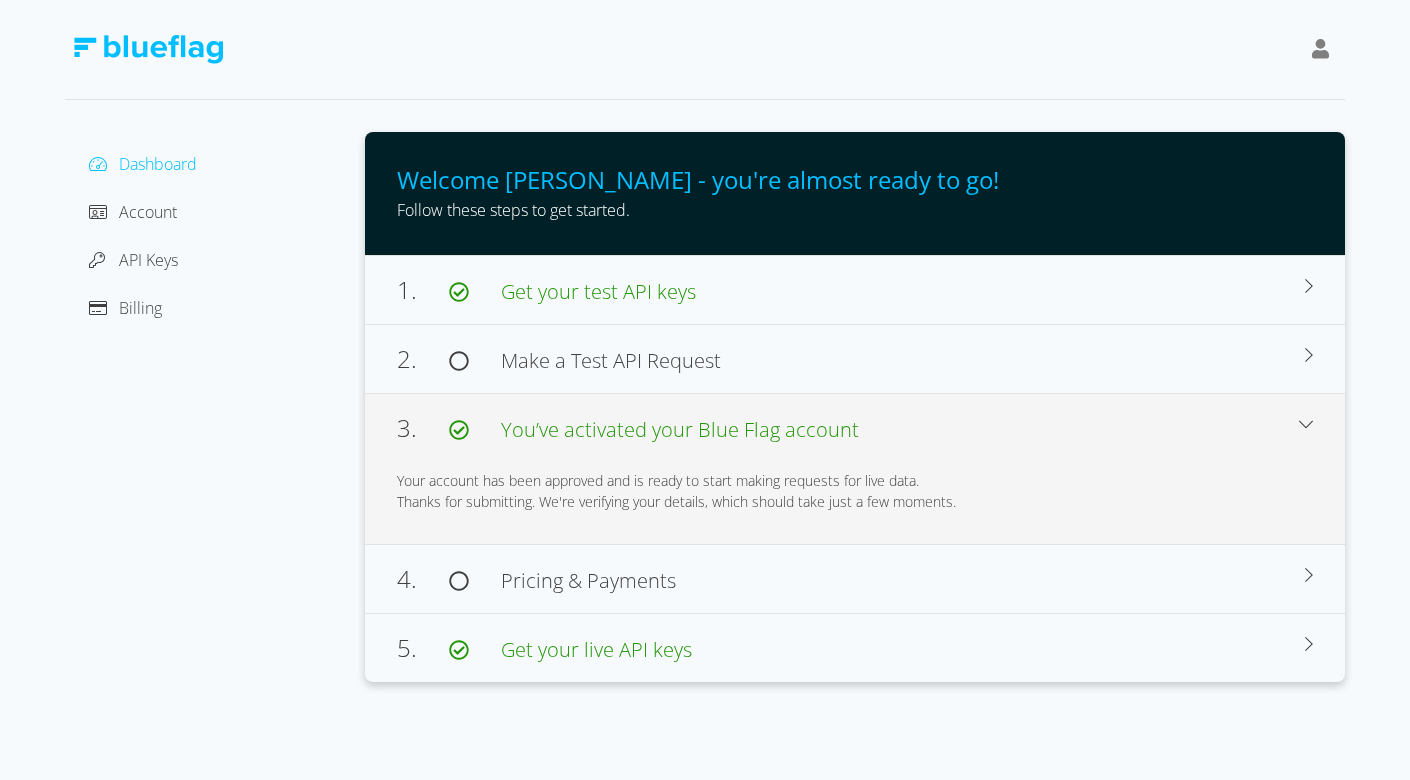 click on "Account" at bounding box center [215, 212] 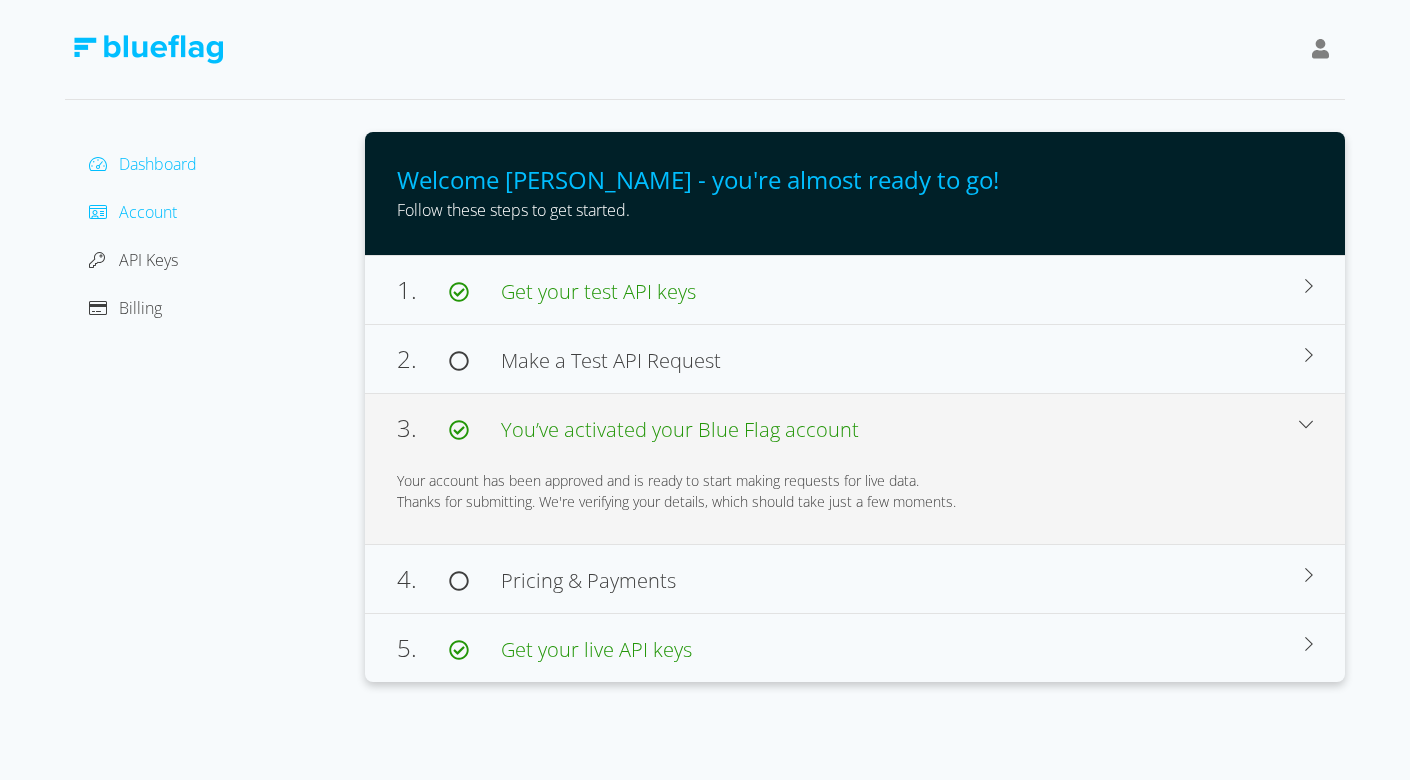 click on "Account" at bounding box center (148, 212) 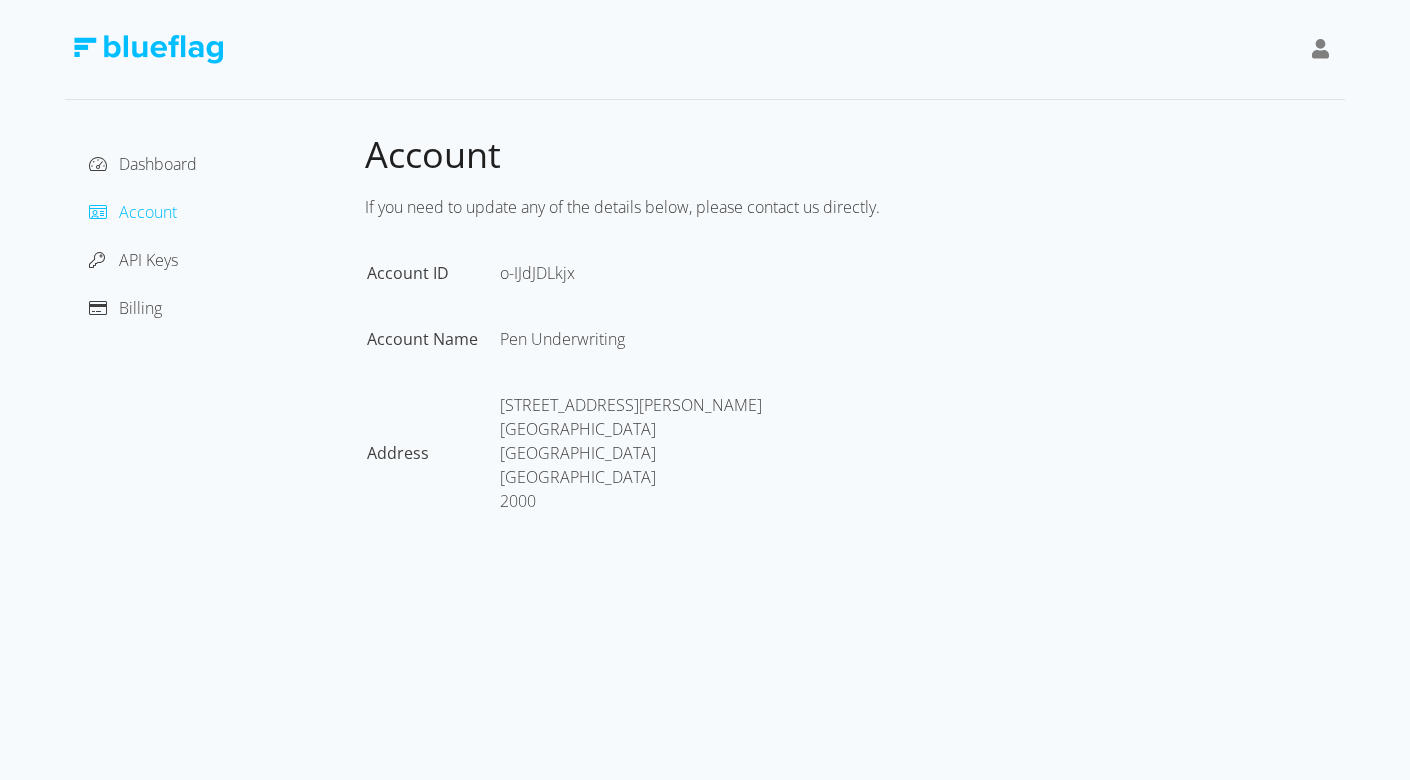 click on "Dashboard Account API Keys Billing" at bounding box center (215, 347) 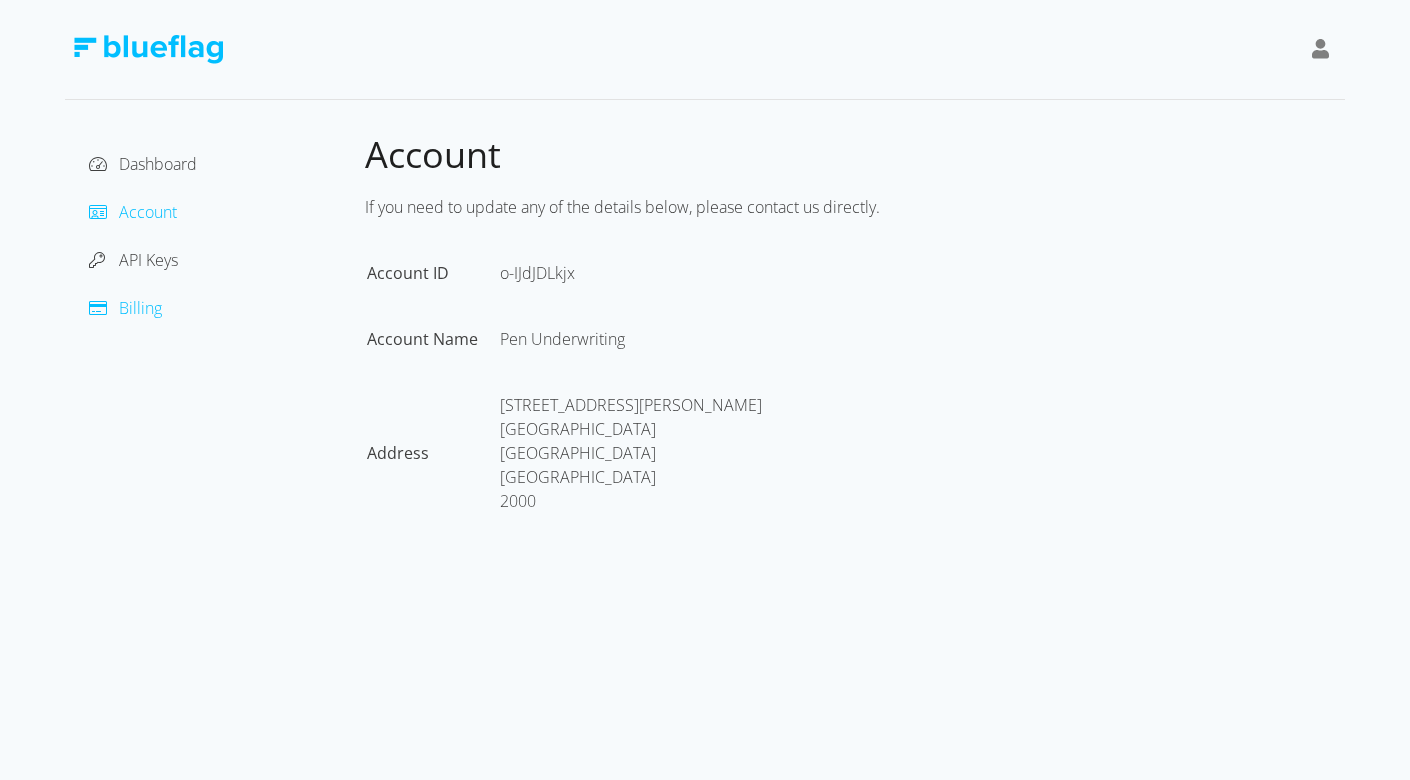click on "Billing" at bounding box center (140, 308) 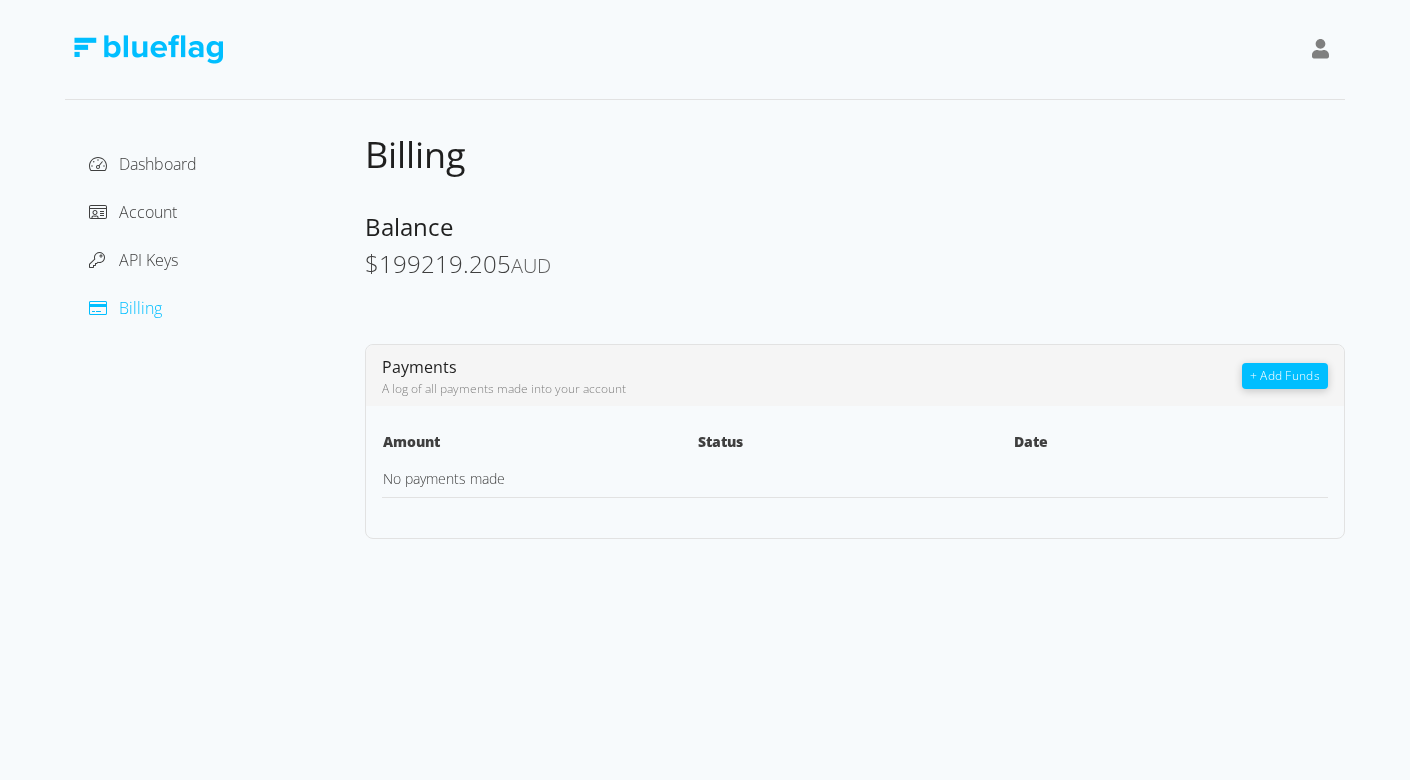click on "A log of all payments made into your account" at bounding box center [812, 389] 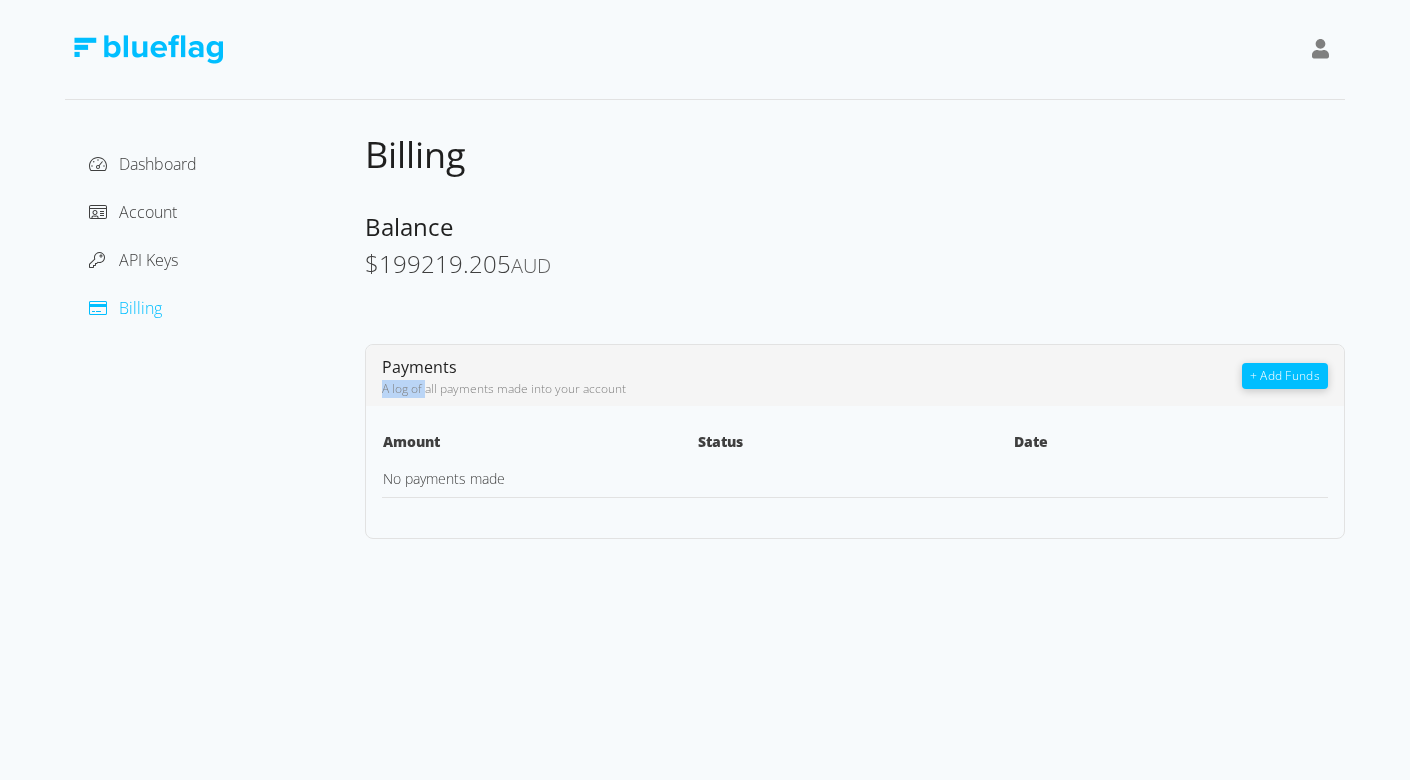 click on "Payments A log of all payments made into your account" at bounding box center (812, 375) 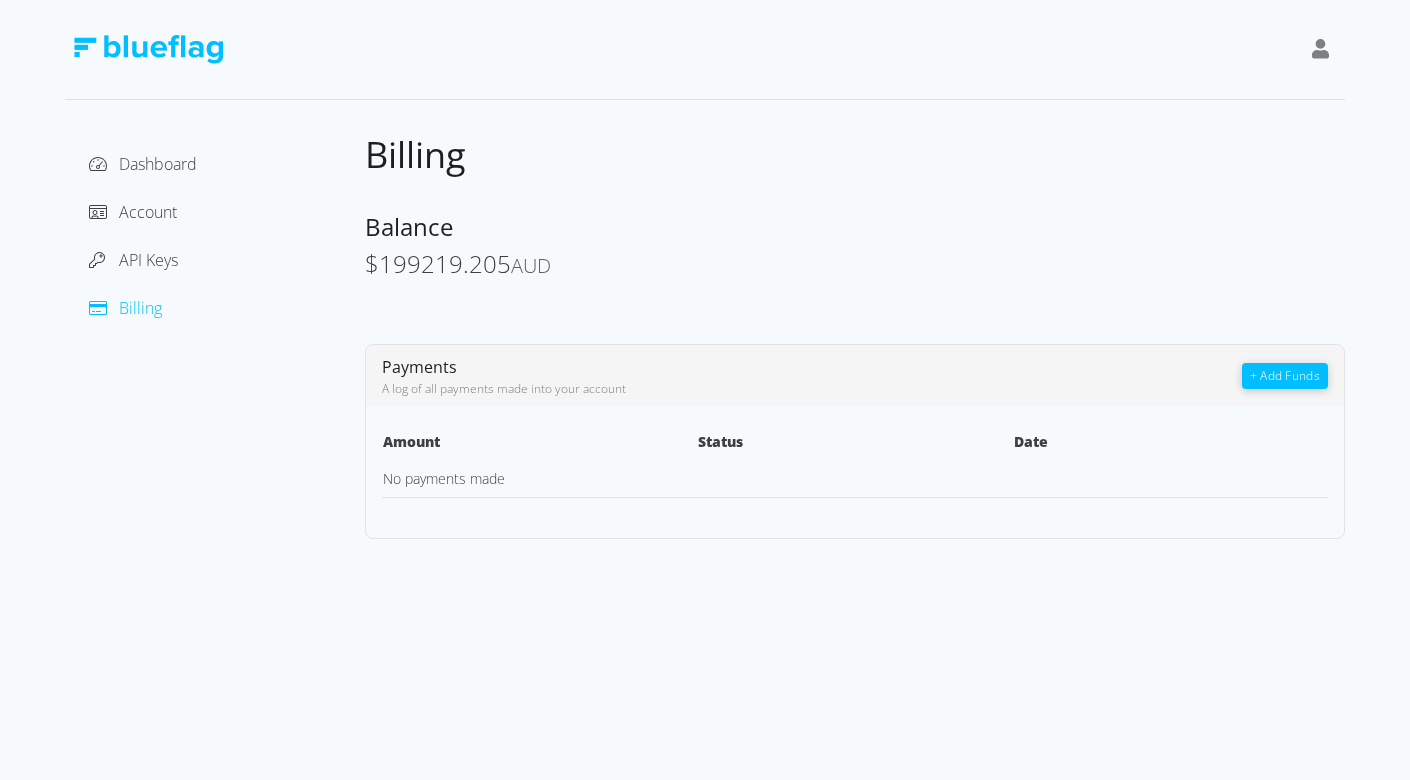 click 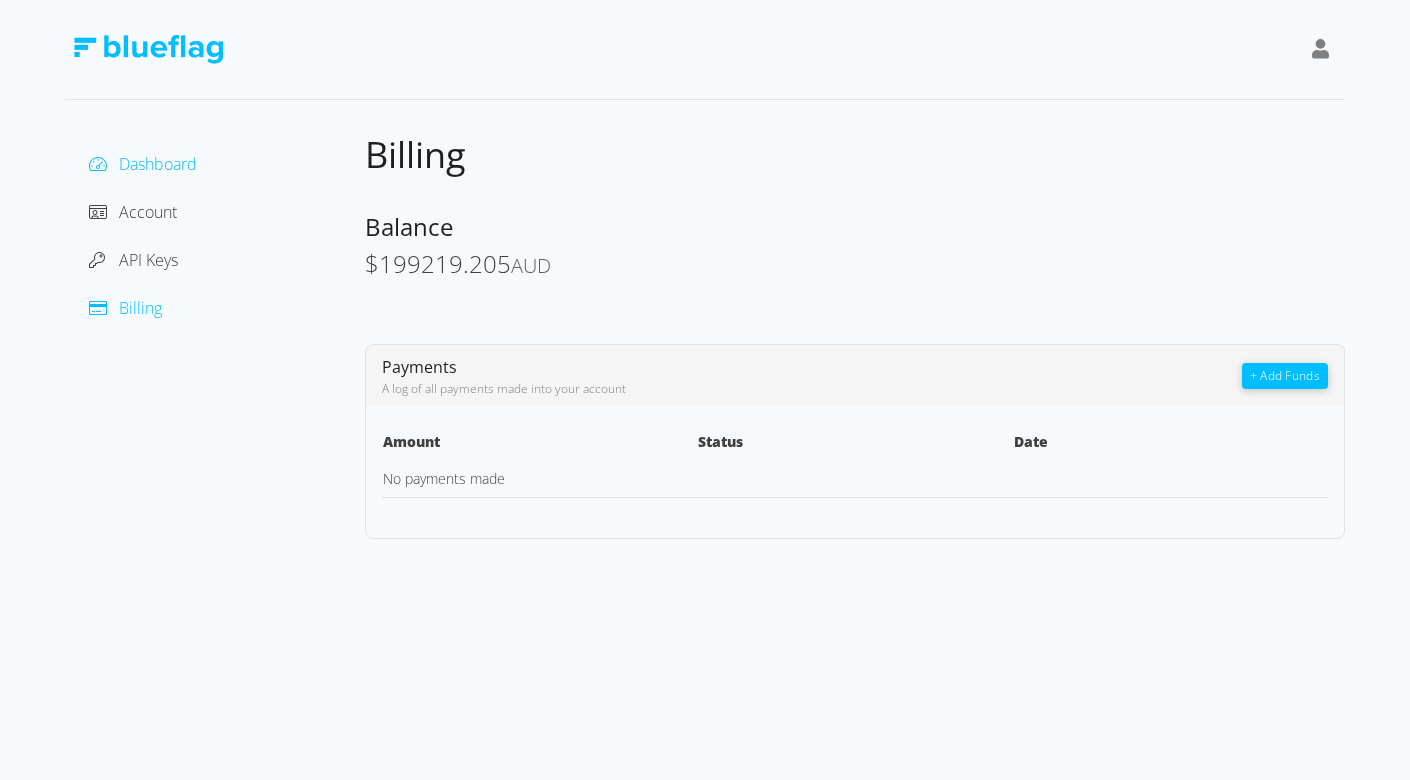 click on "Dashboard" at bounding box center (158, 164) 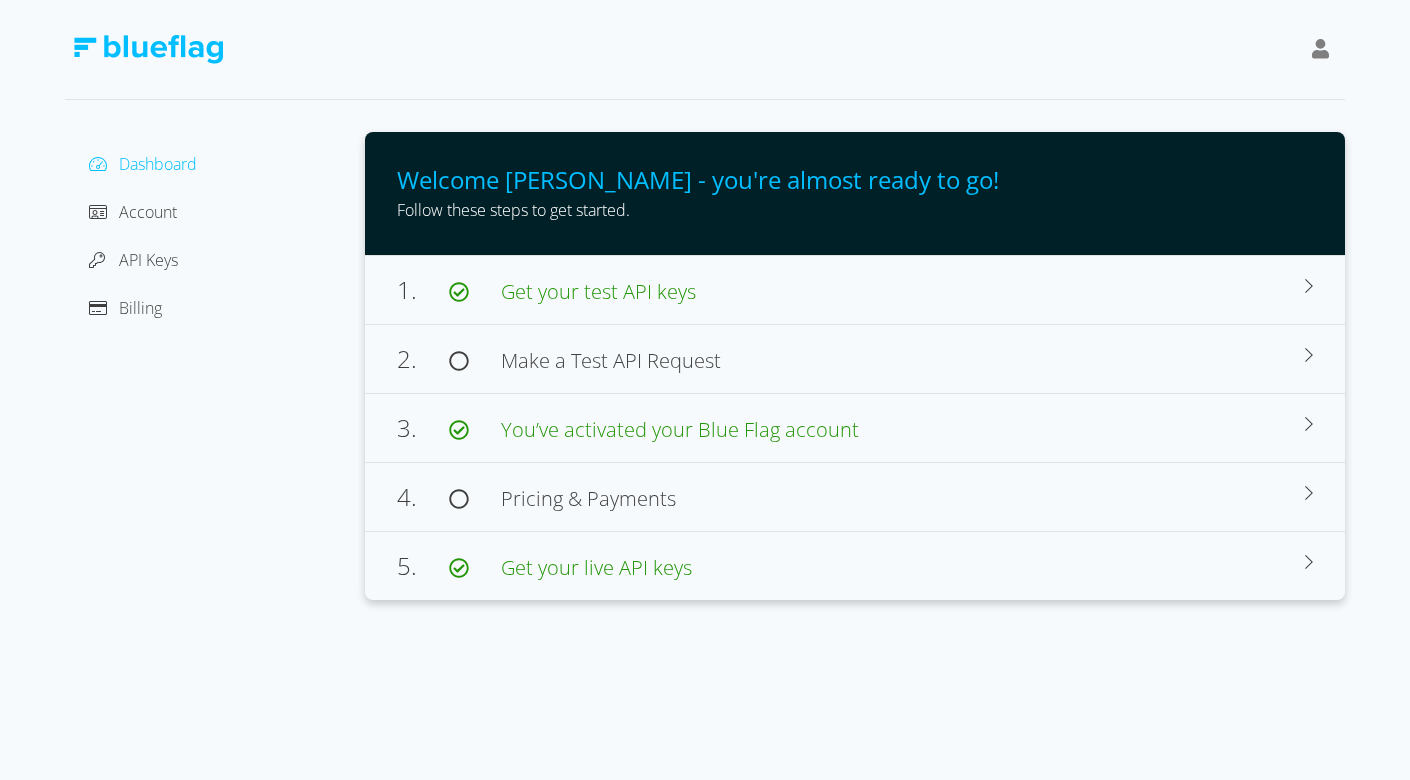 click on "Dashboard Account API Keys Billing" at bounding box center (215, 236) 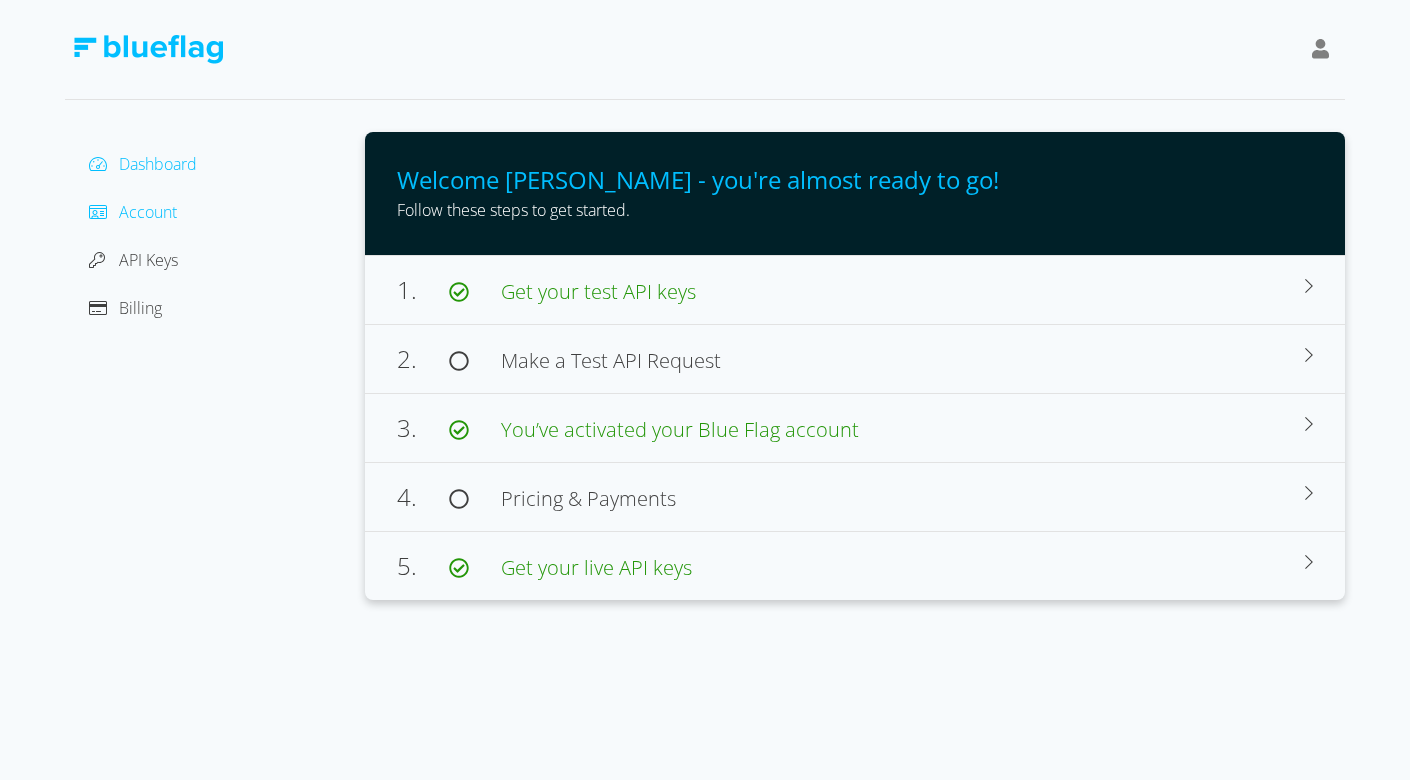 click on "Account" at bounding box center (148, 212) 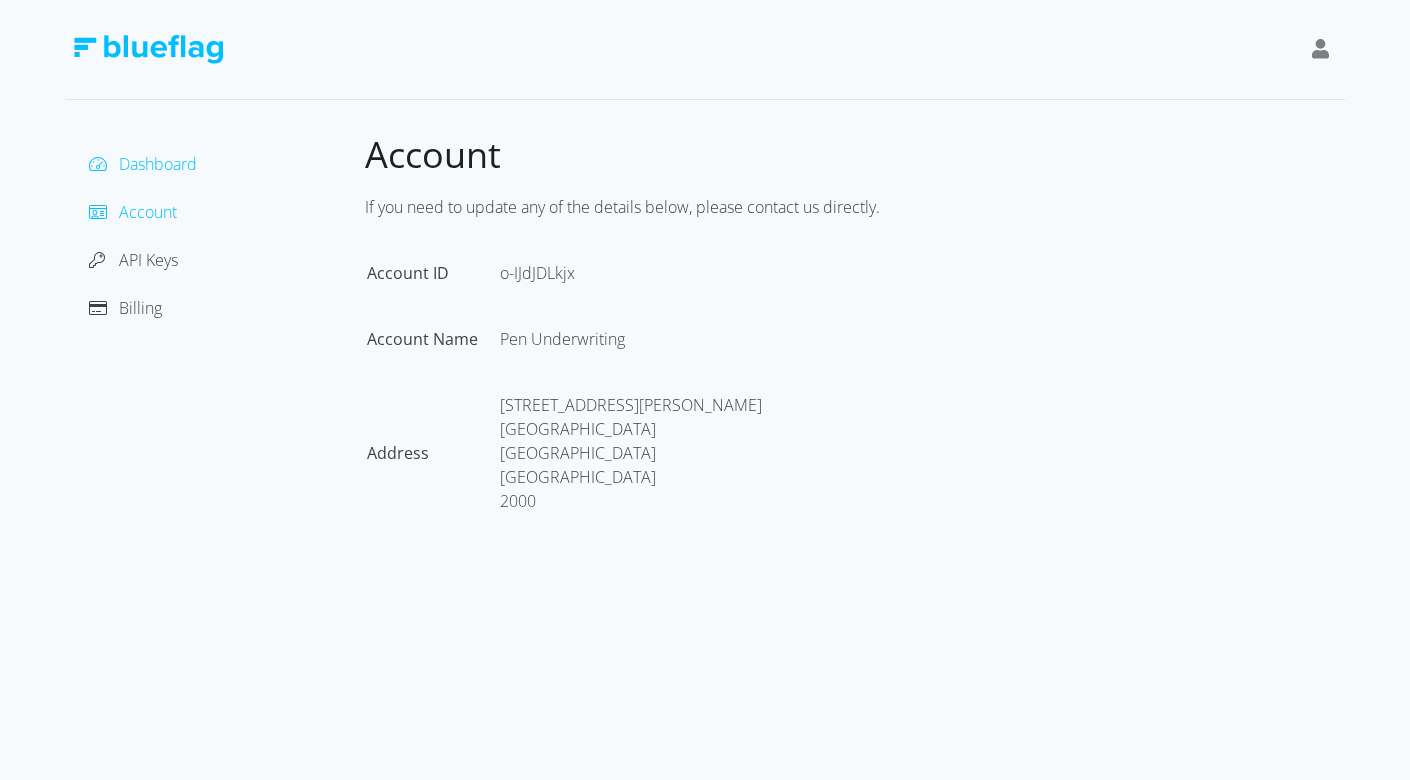 click on "Dashboard" at bounding box center (158, 164) 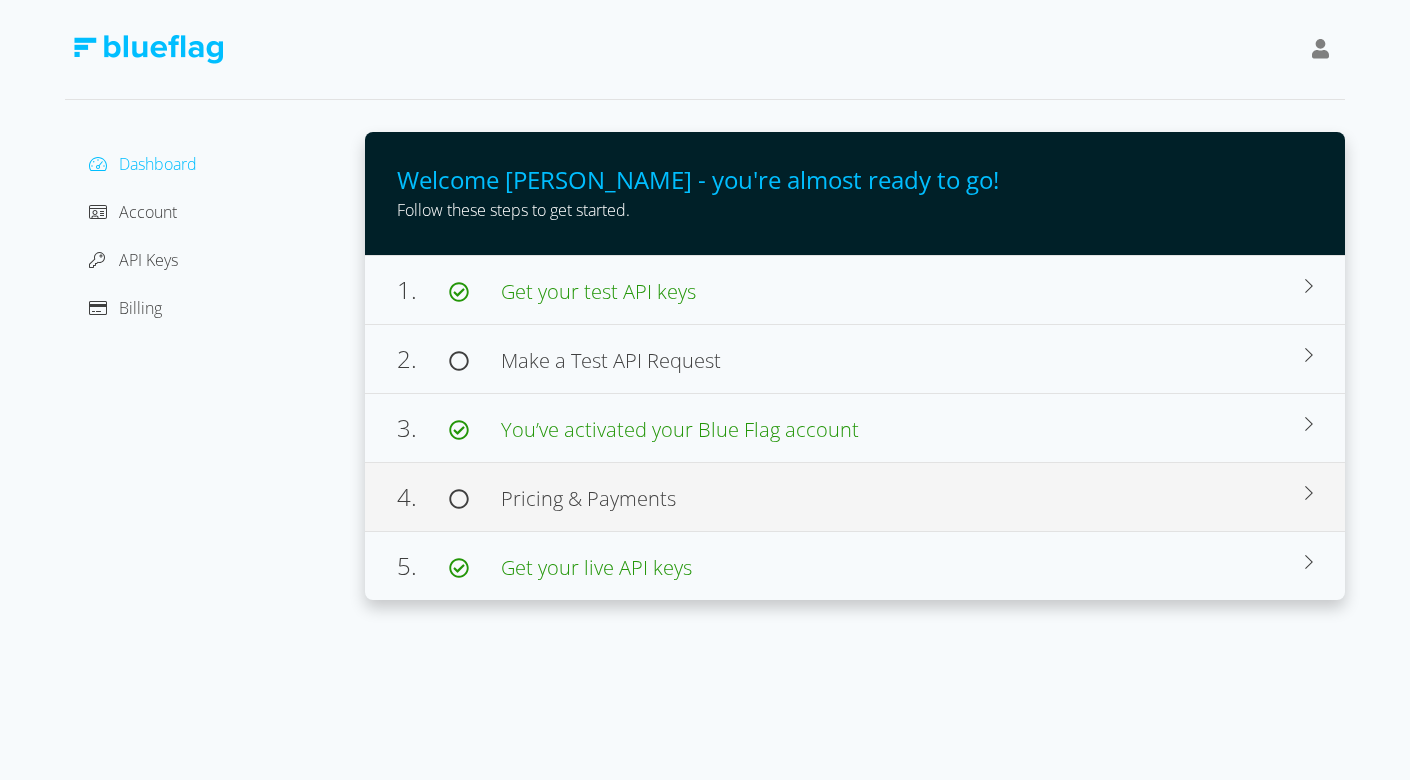 click on "Pricing & Payments" at bounding box center (588, 498) 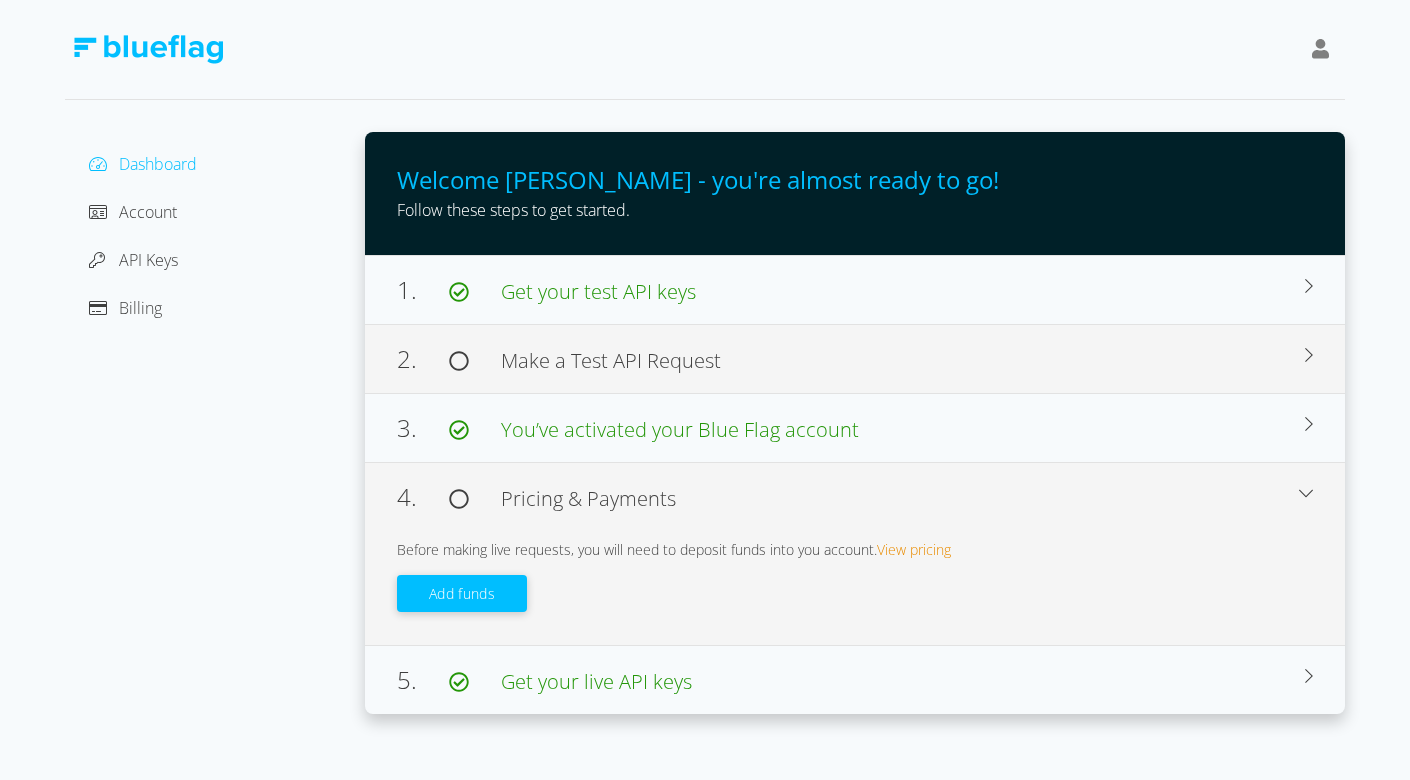 click on "2.  Make a Test API Request" at bounding box center [851, 359] 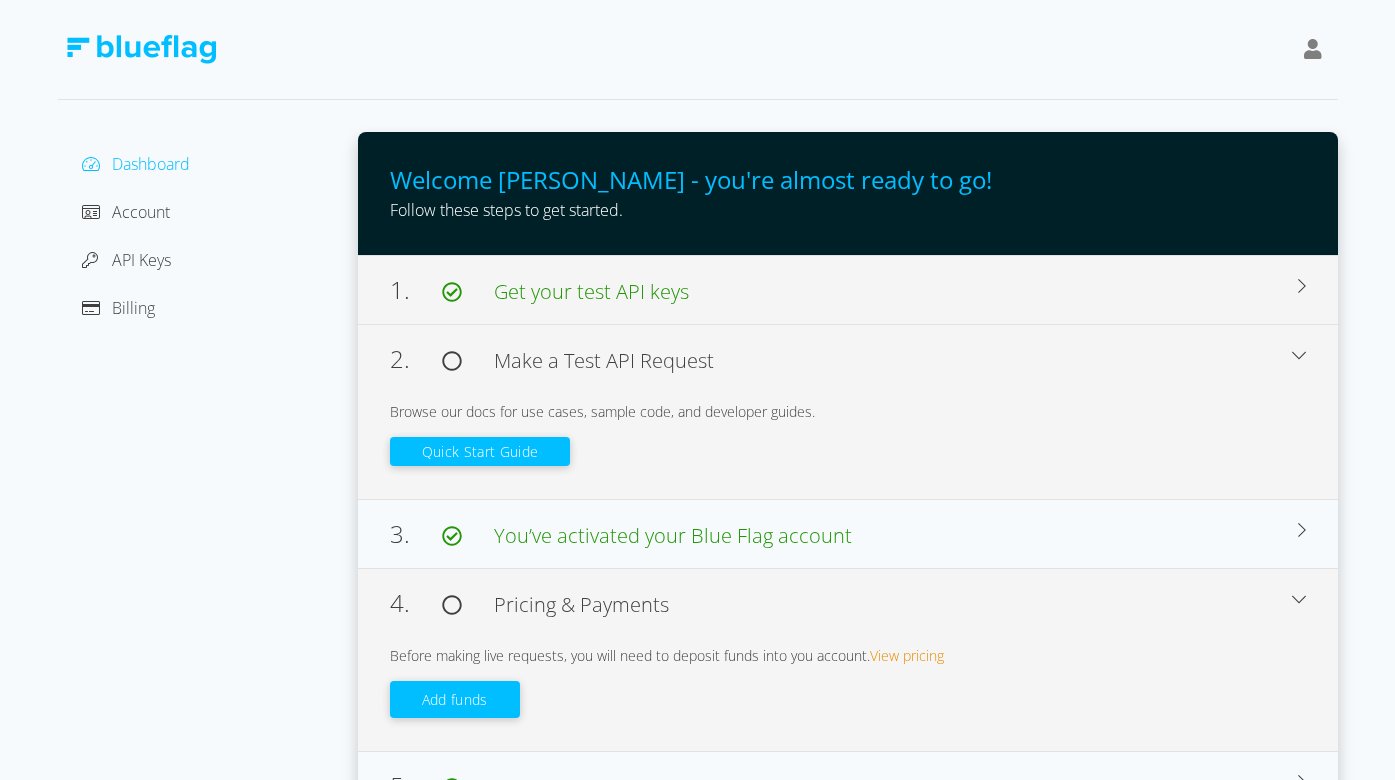 click on "1.  Get your test API keys Use this API Key to make requests to our test environment Test API Key: Manage API Keys" at bounding box center [848, 289] 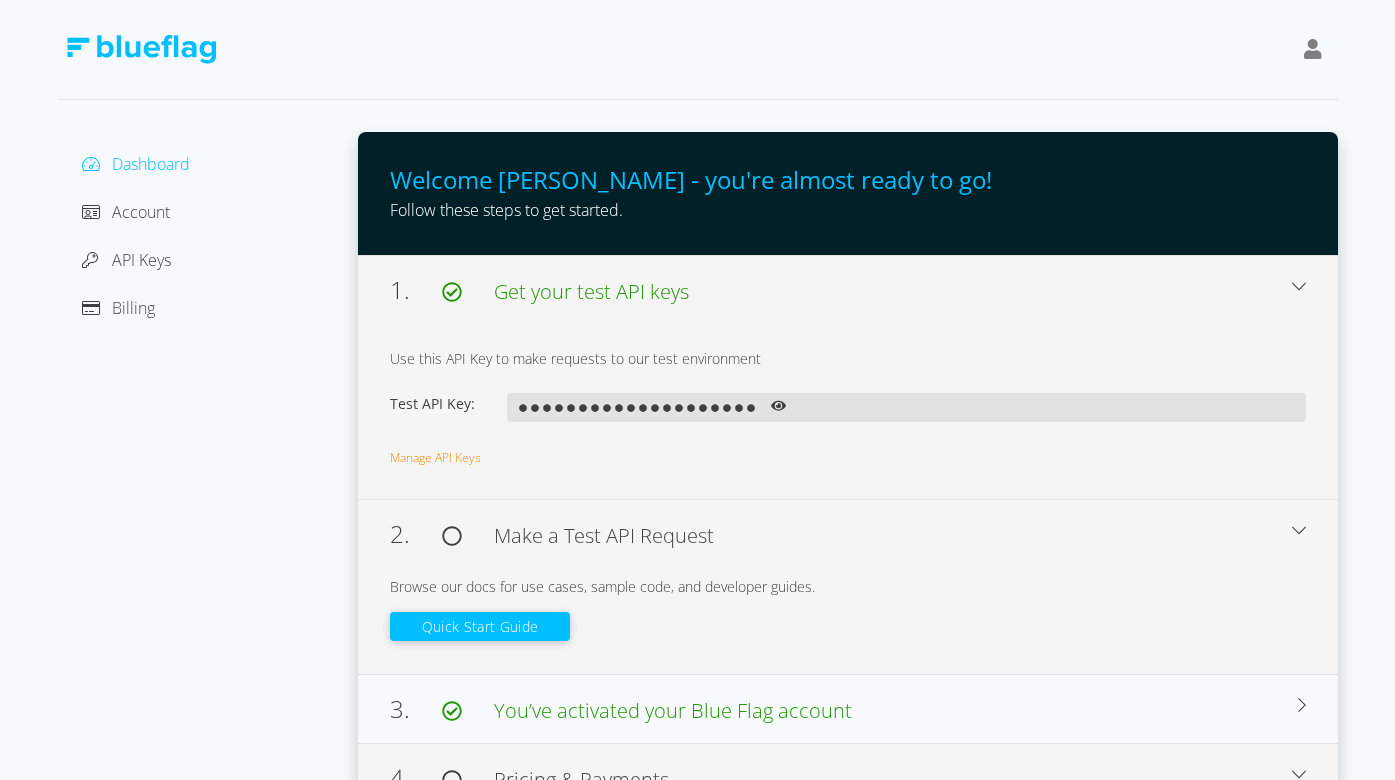 click 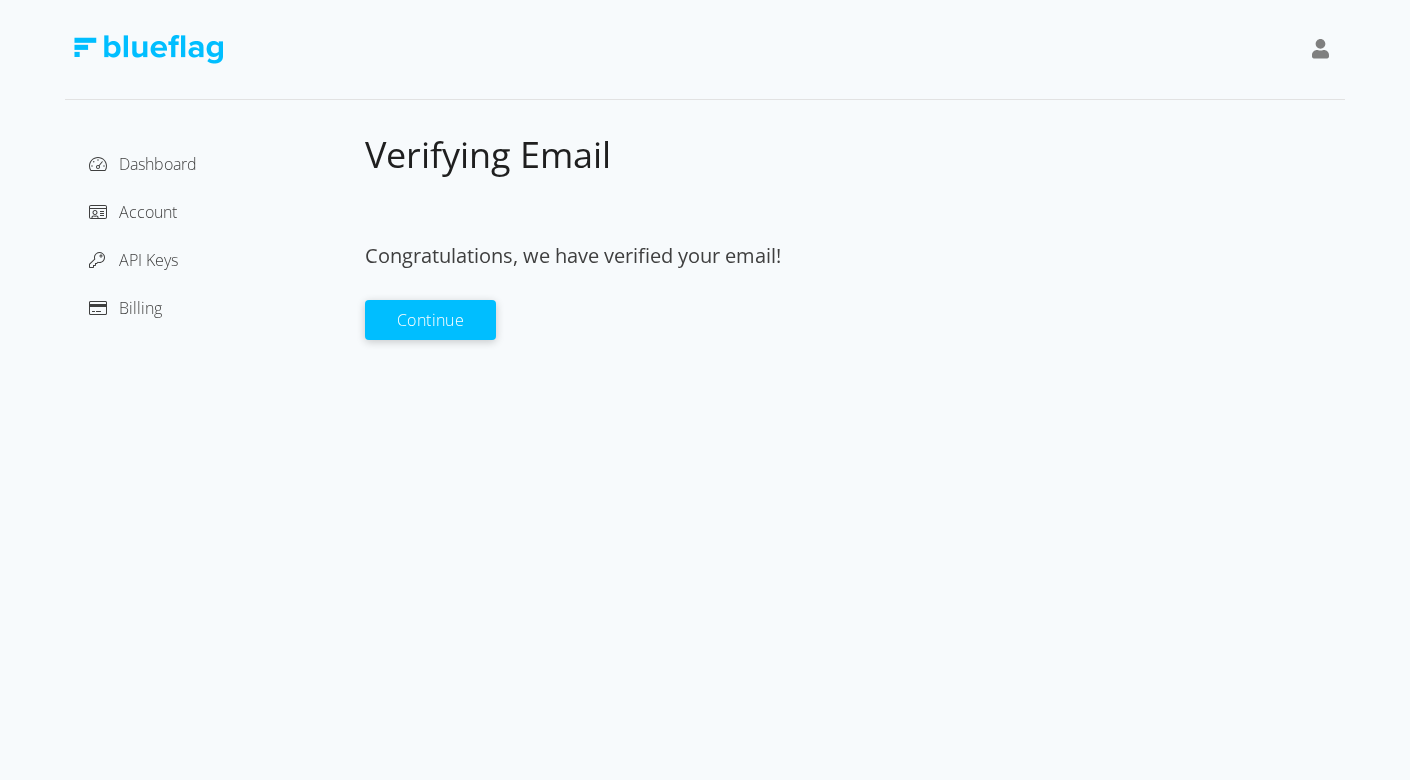 scroll, scrollTop: 0, scrollLeft: 0, axis: both 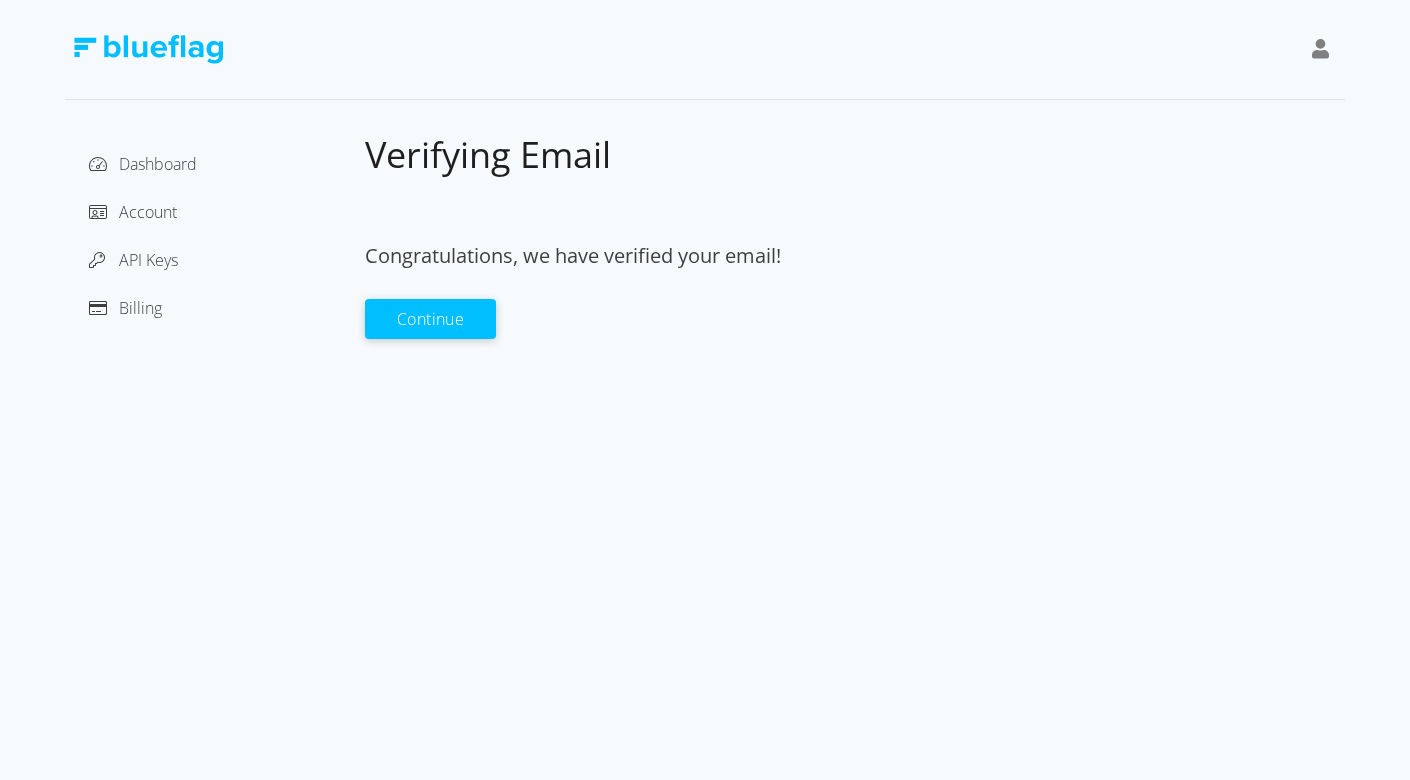 click on "Continue" at bounding box center [430, 319] 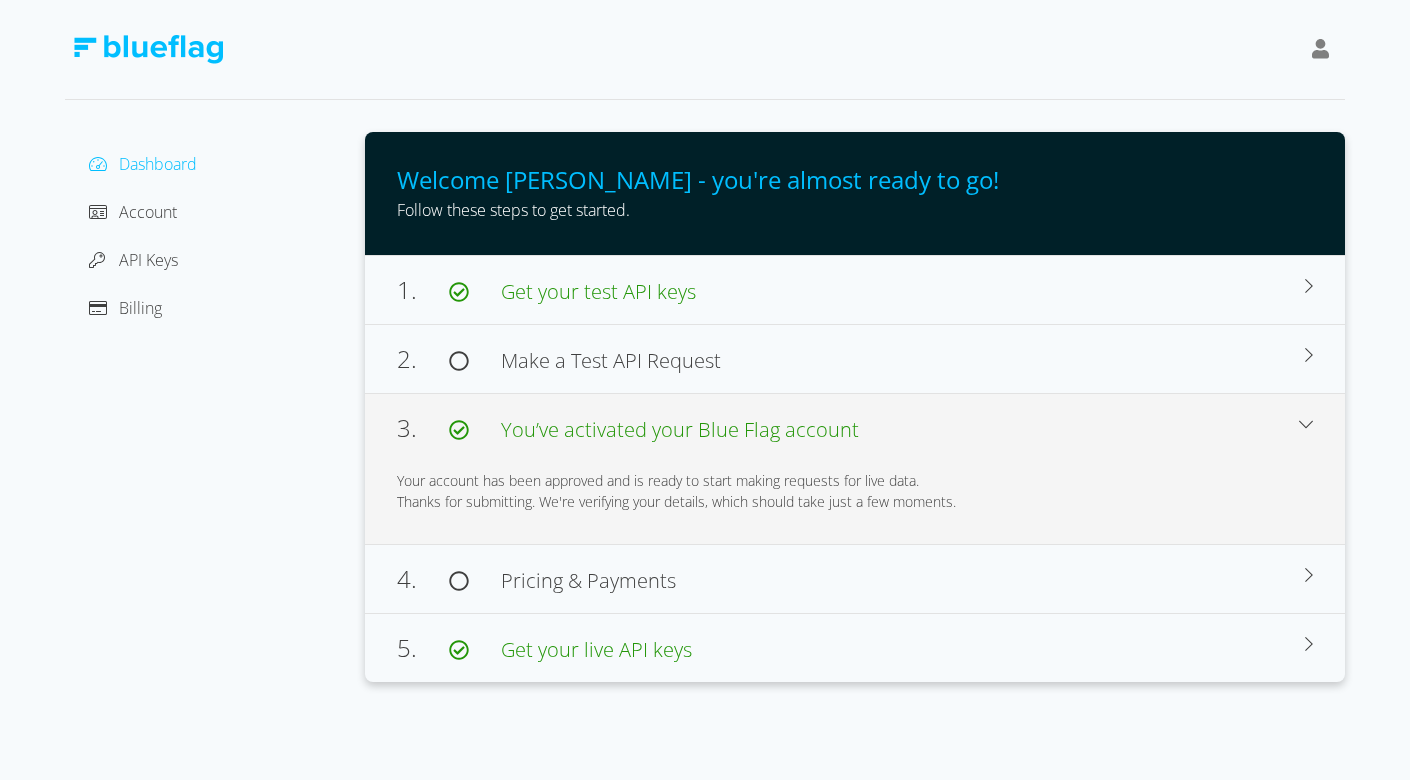 scroll, scrollTop: 0, scrollLeft: 0, axis: both 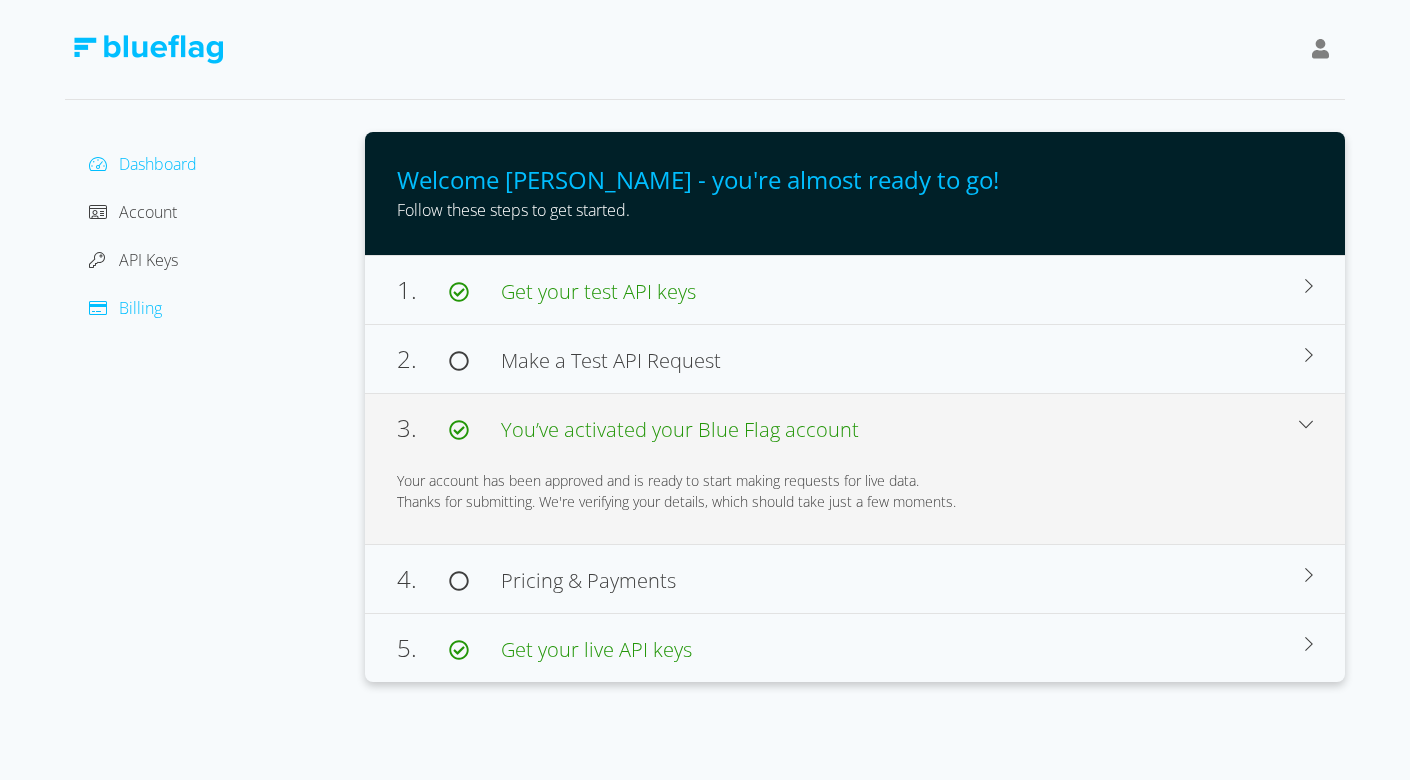click on "Billing" at bounding box center [140, 308] 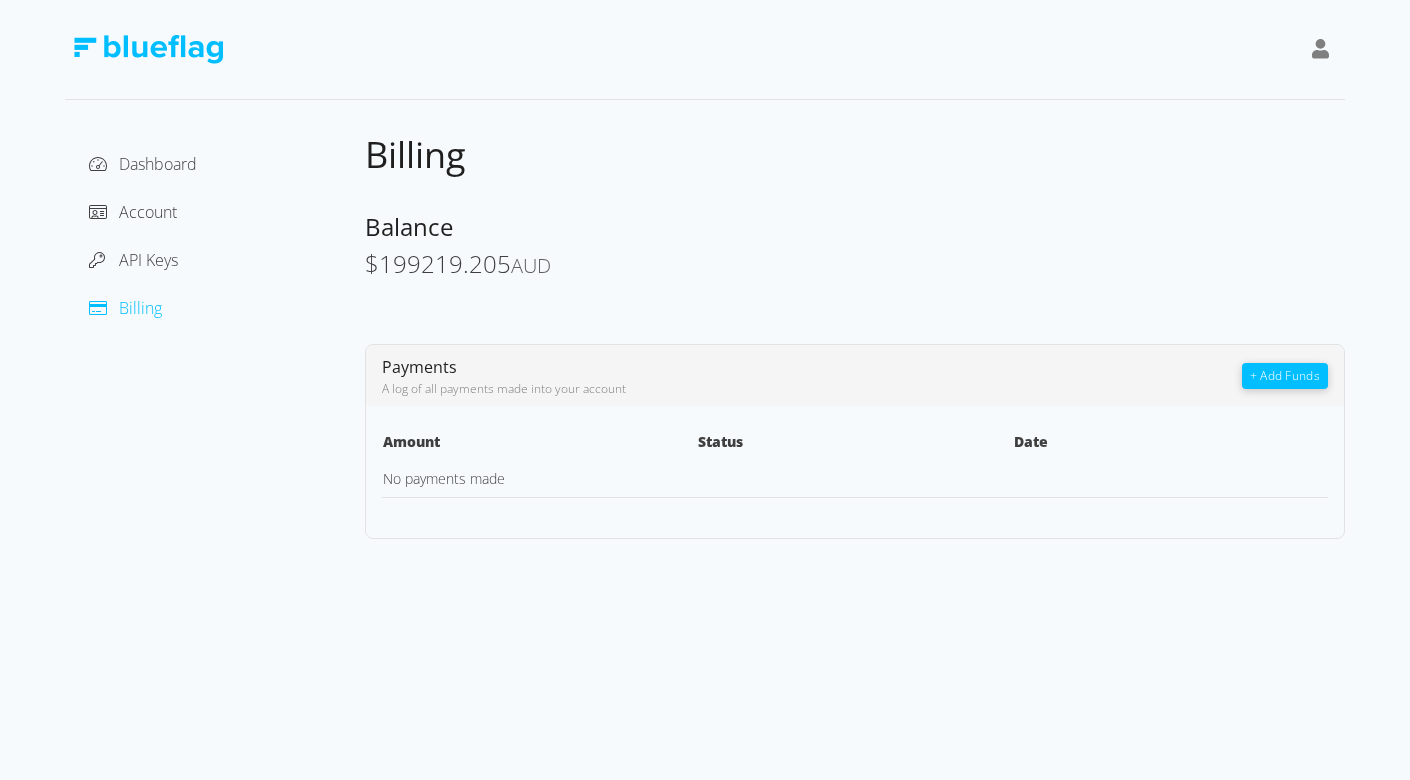 click on "Payments A log of all payments made into your account + Add Funds" at bounding box center [855, 375] 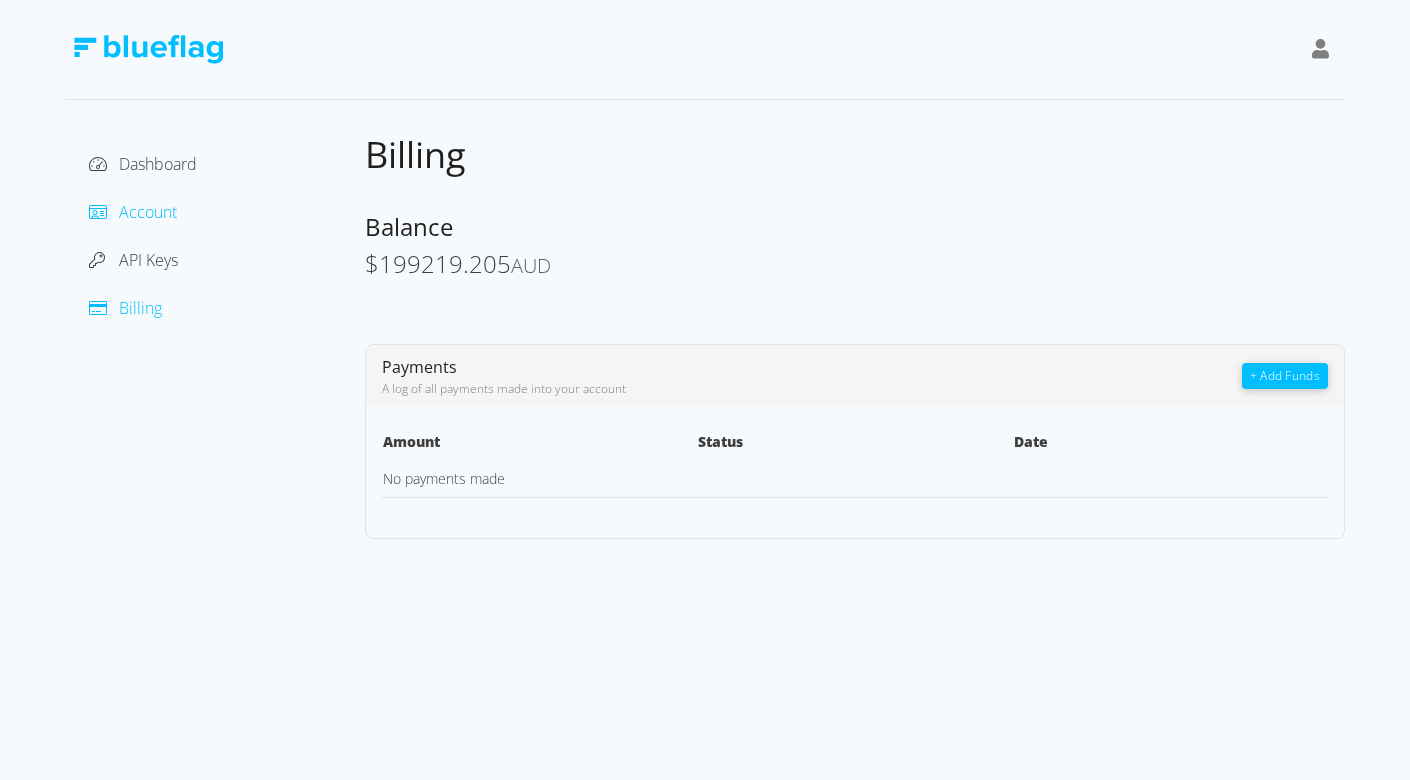 click on "Account" at bounding box center [133, 212] 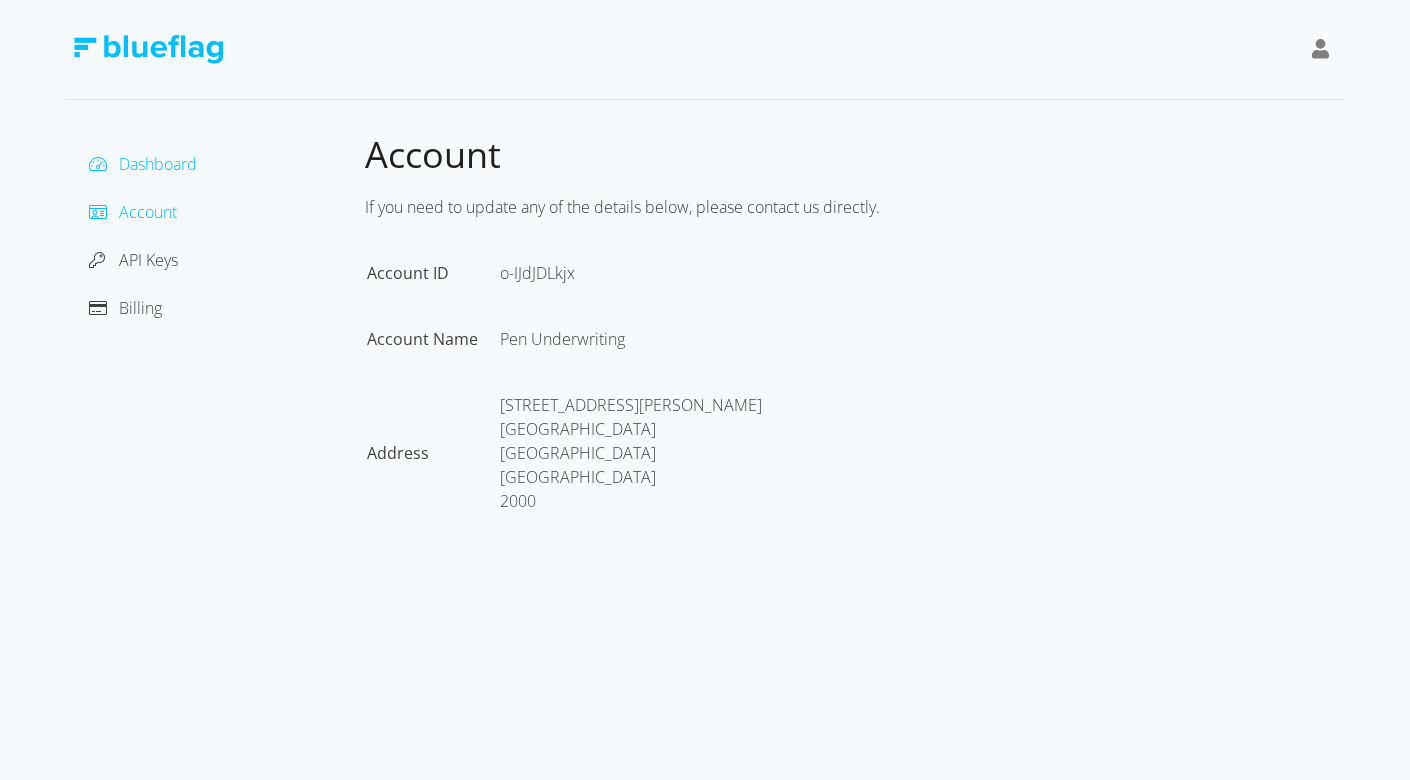 click on "Dashboard" at bounding box center (158, 164) 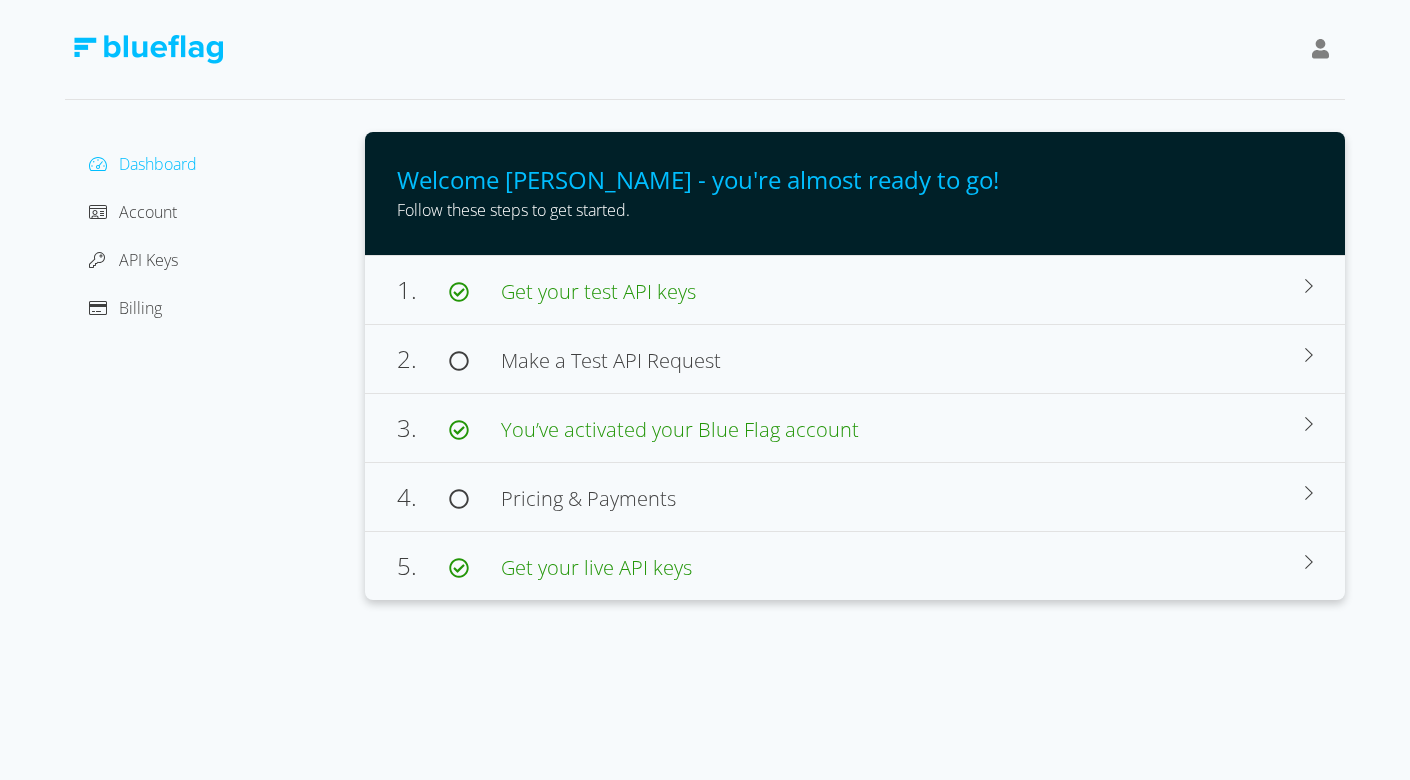 click on "Dashboard" at bounding box center [215, 164] 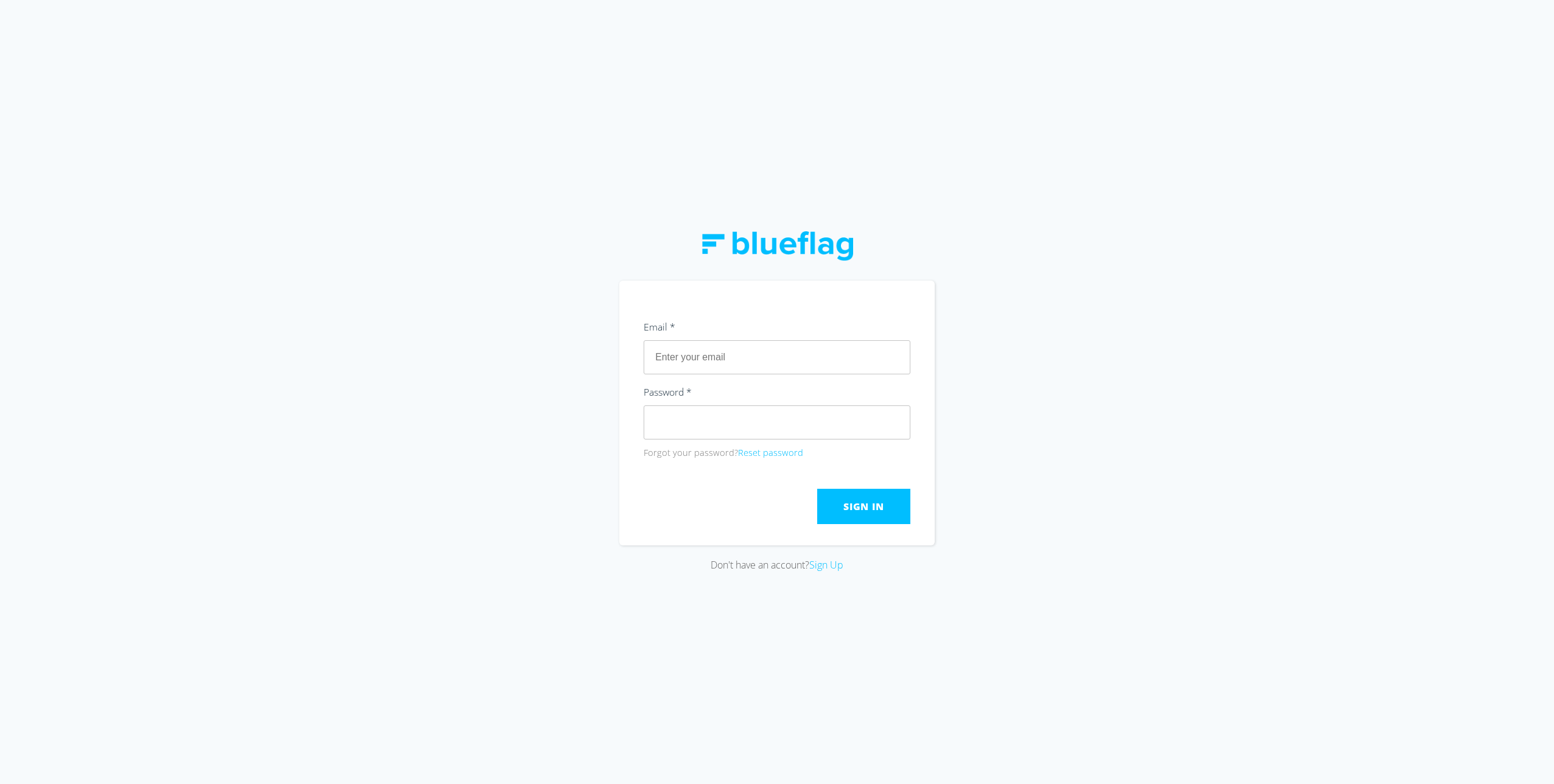 scroll, scrollTop: 0, scrollLeft: 0, axis: both 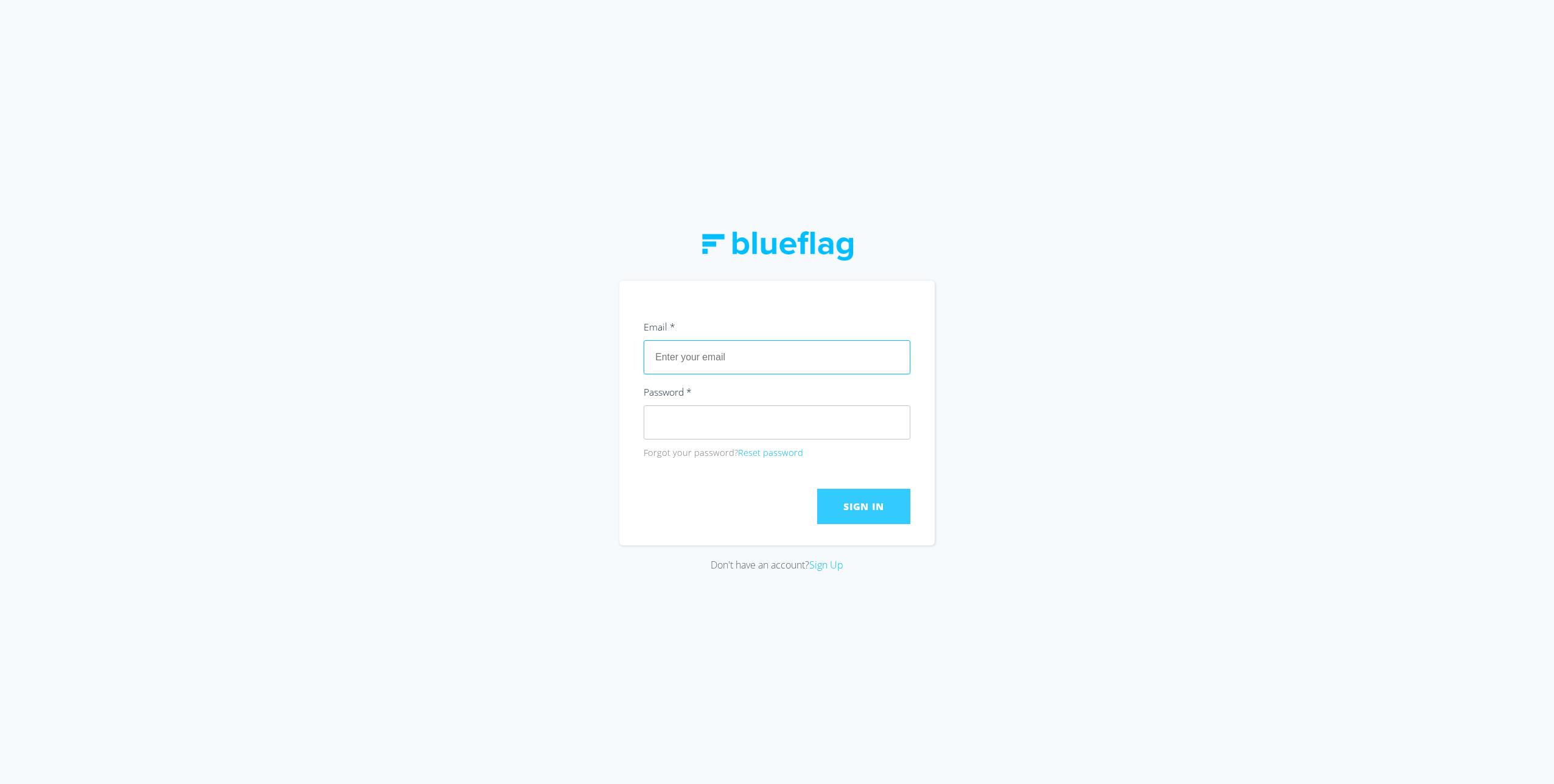 type on "[EMAIL_ADDRESS][DOMAIN_NAME]" 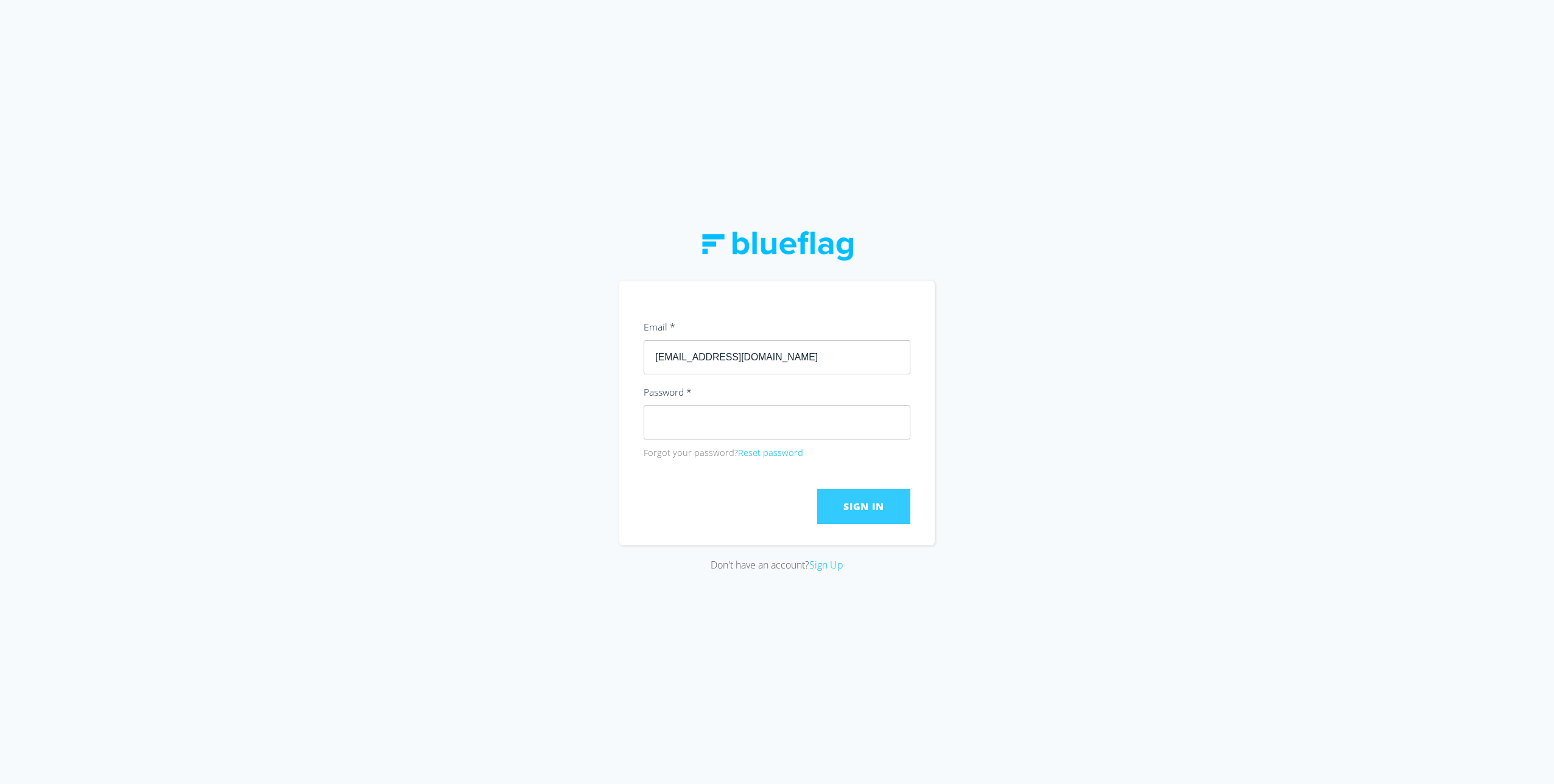 click on "Sign In" 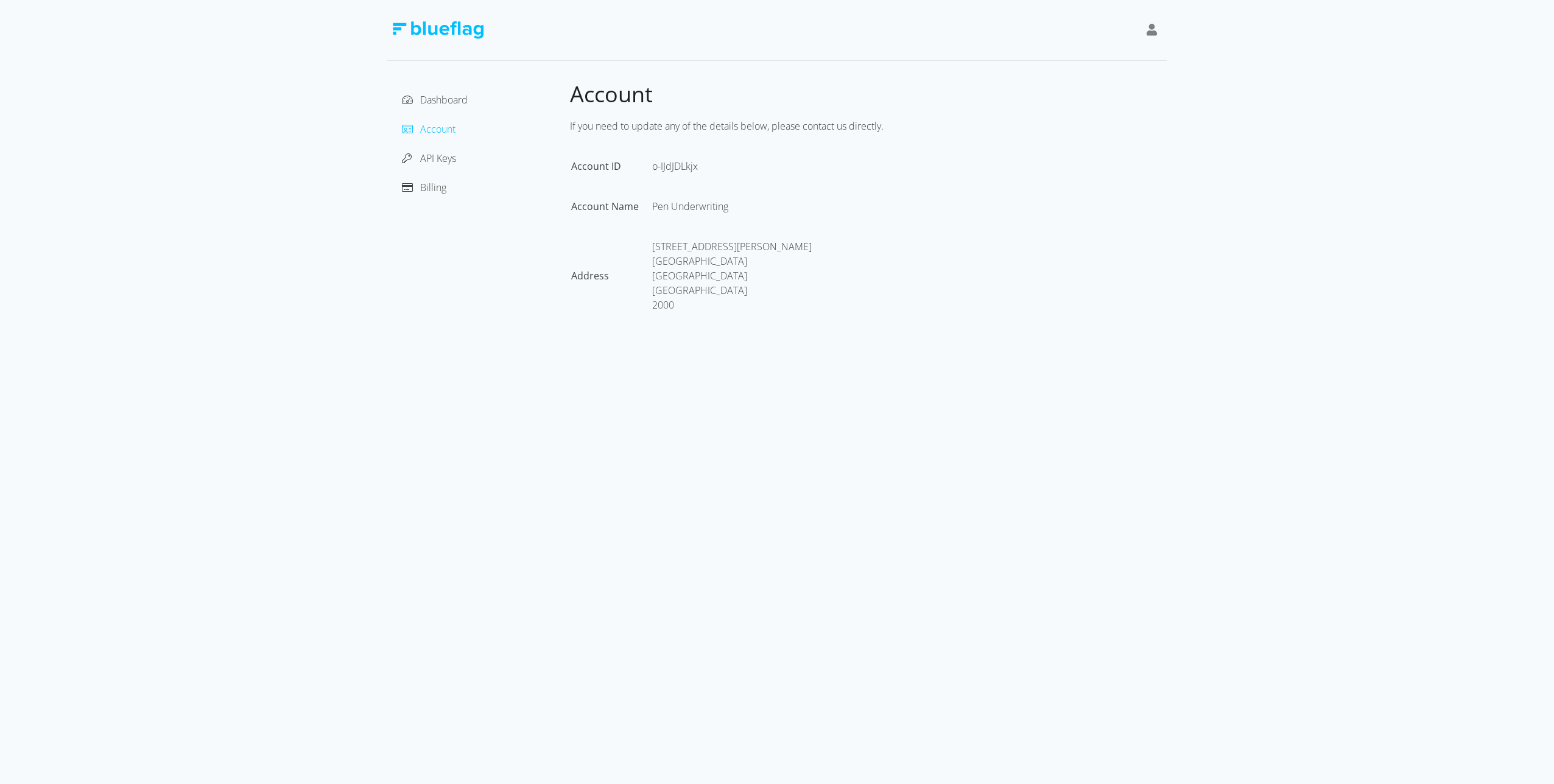 click at bounding box center (1152, 30) 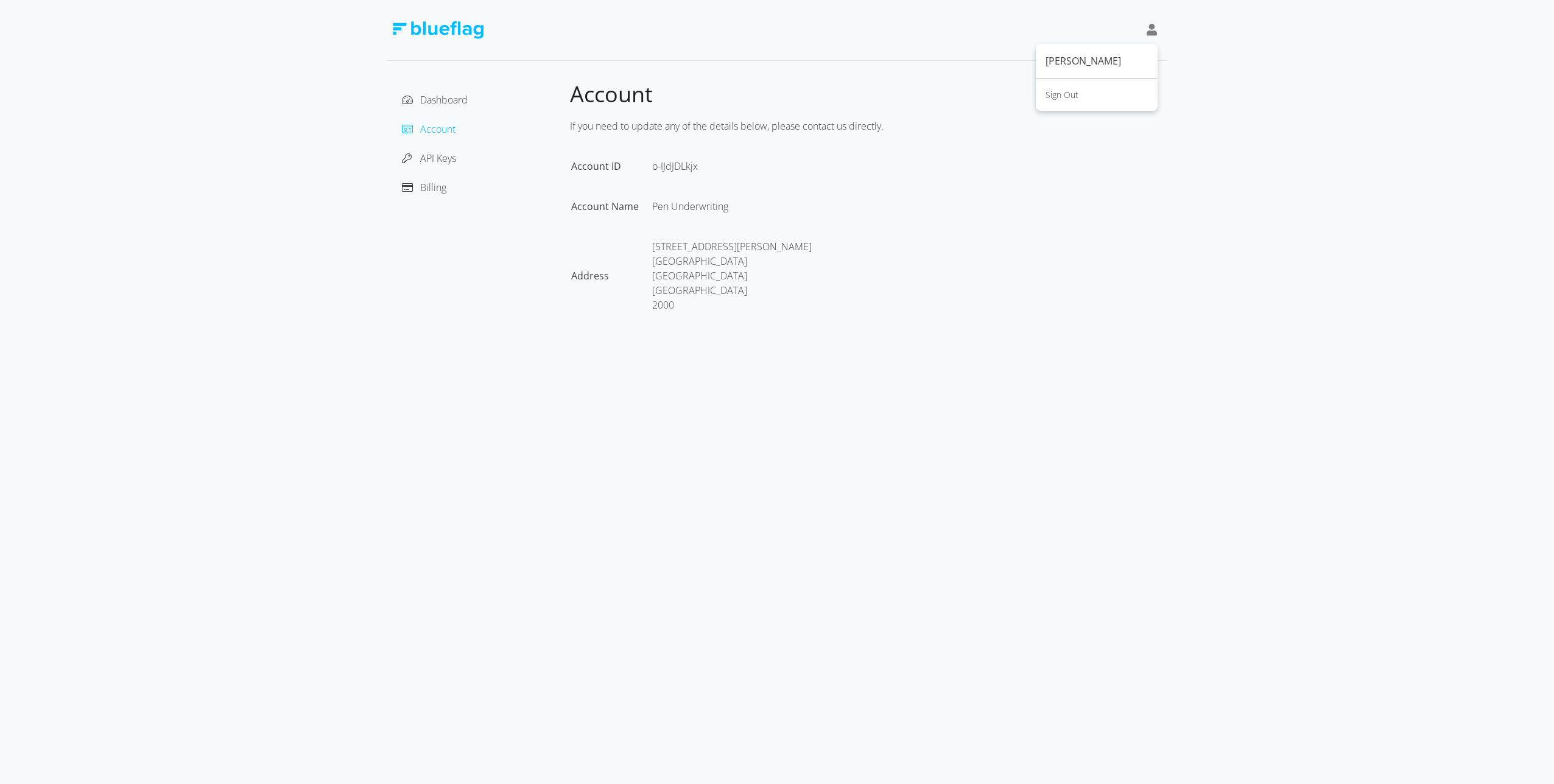 click at bounding box center [777, 30] 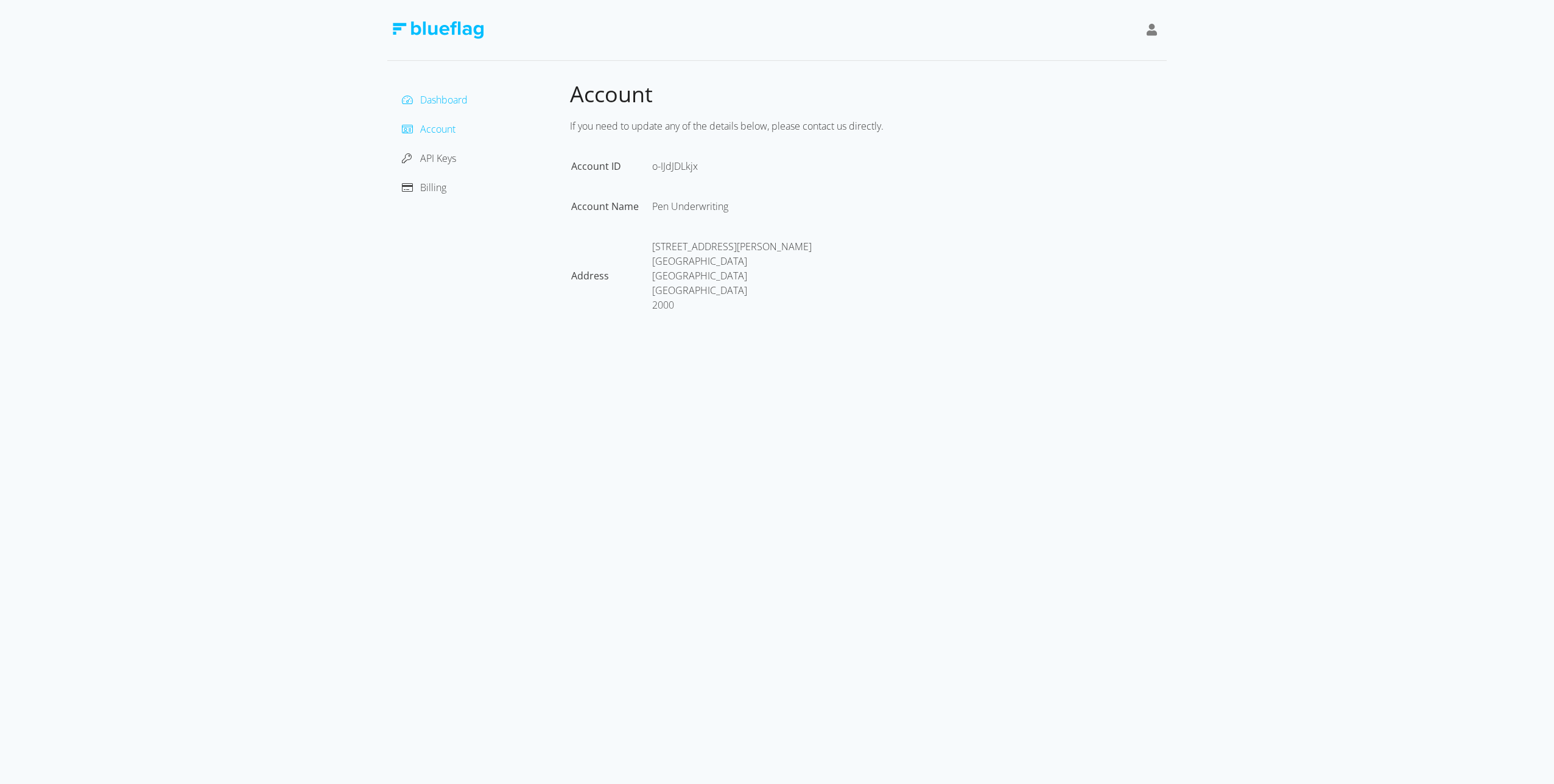 click on "Dashboard" at bounding box center [444, 100] 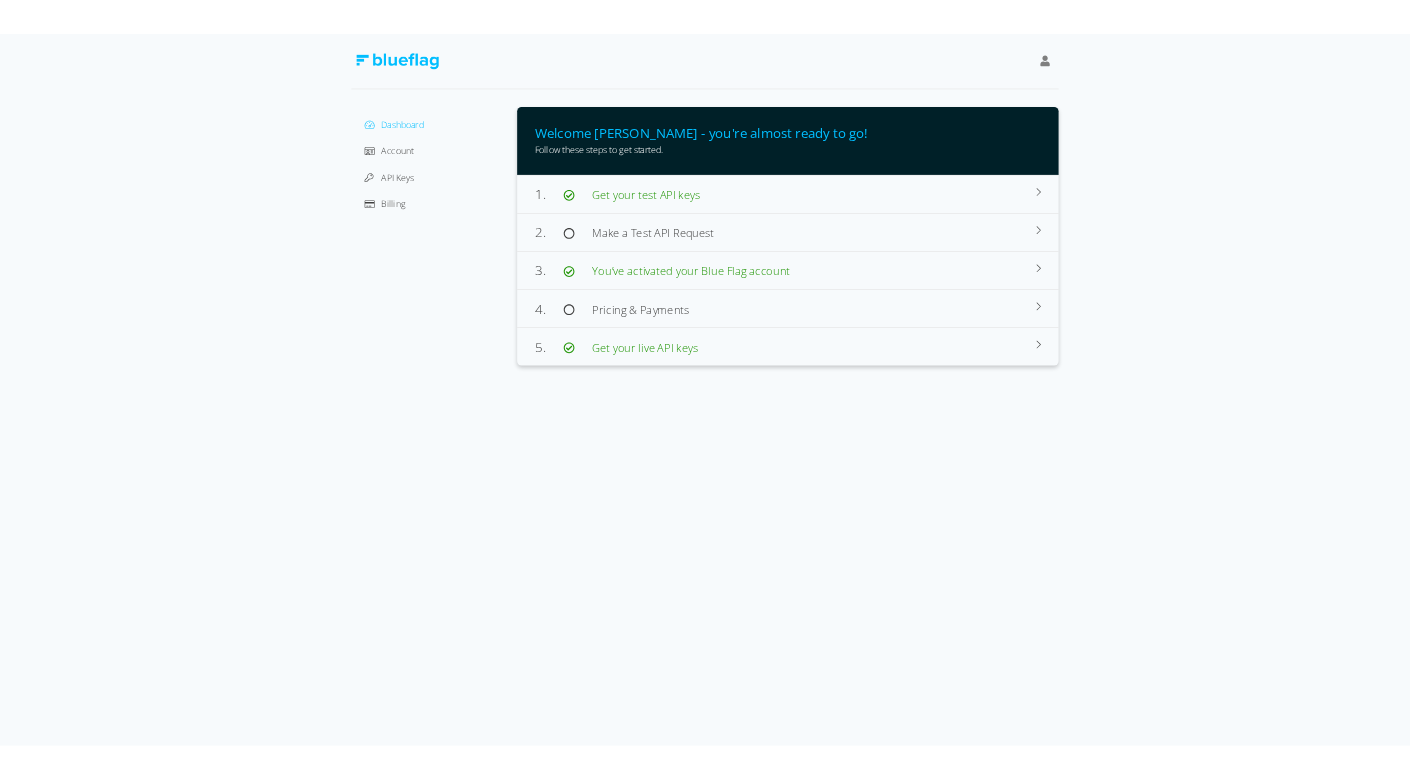 scroll, scrollTop: 0, scrollLeft: 0, axis: both 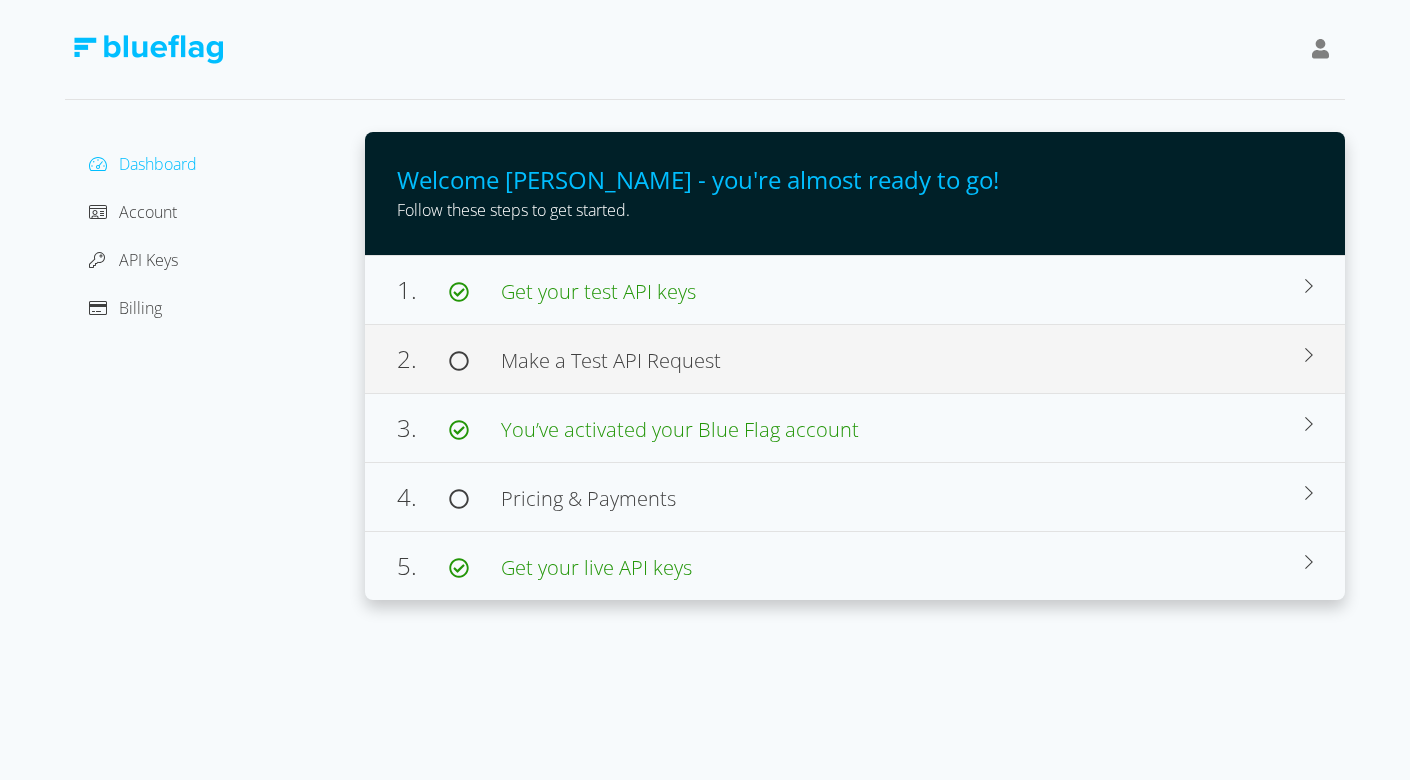 click on "2.  Make a Test API Request" at bounding box center [851, 359] 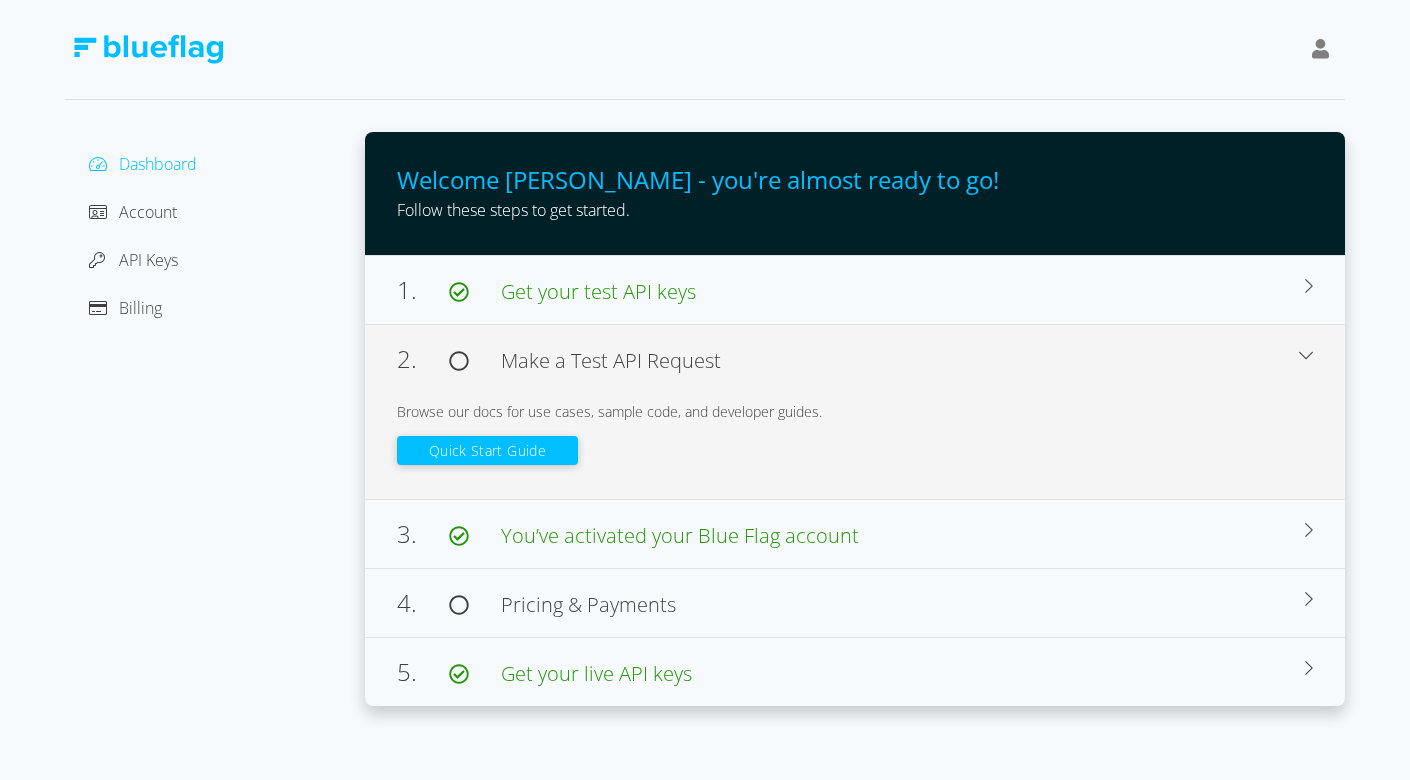 click on "Quick Start Guide" at bounding box center (487, 450) 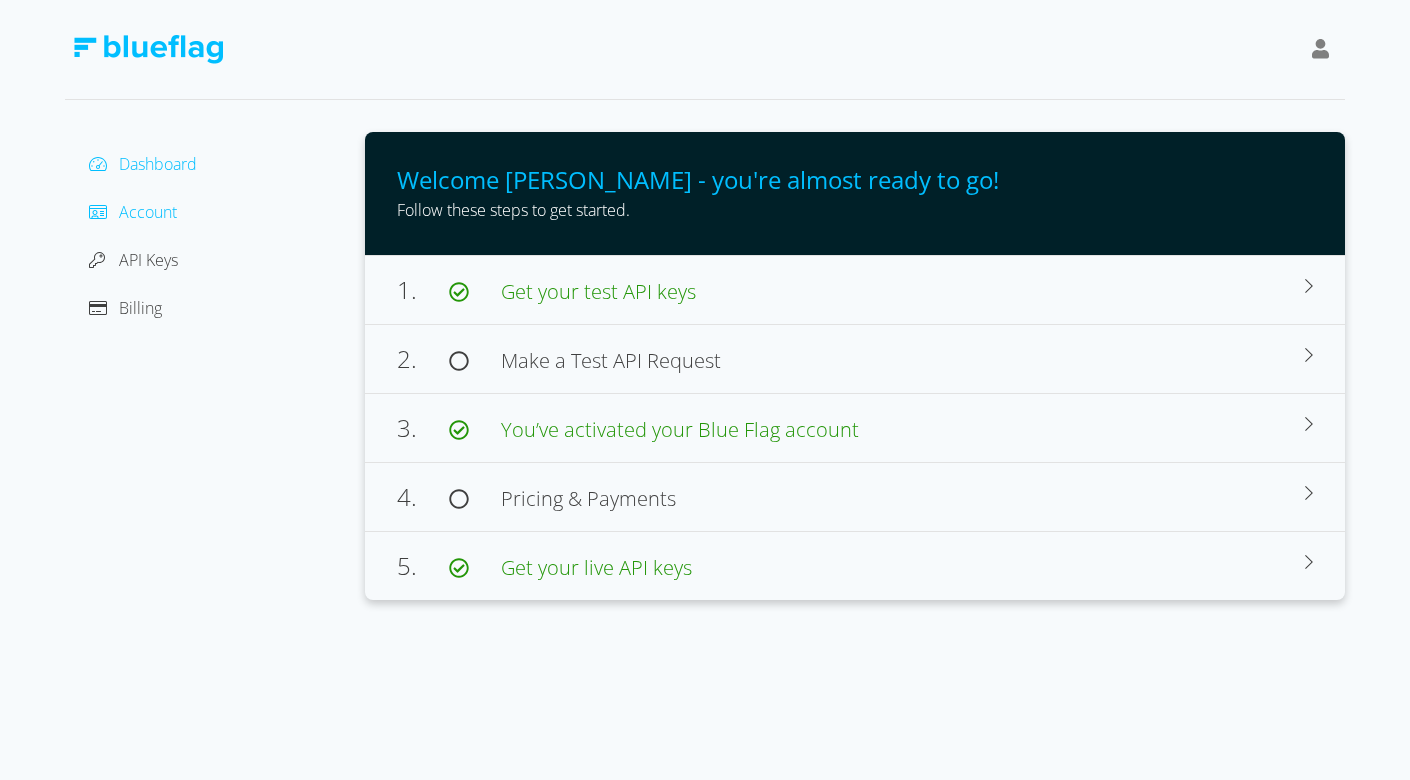 click on "Account" at bounding box center [148, 212] 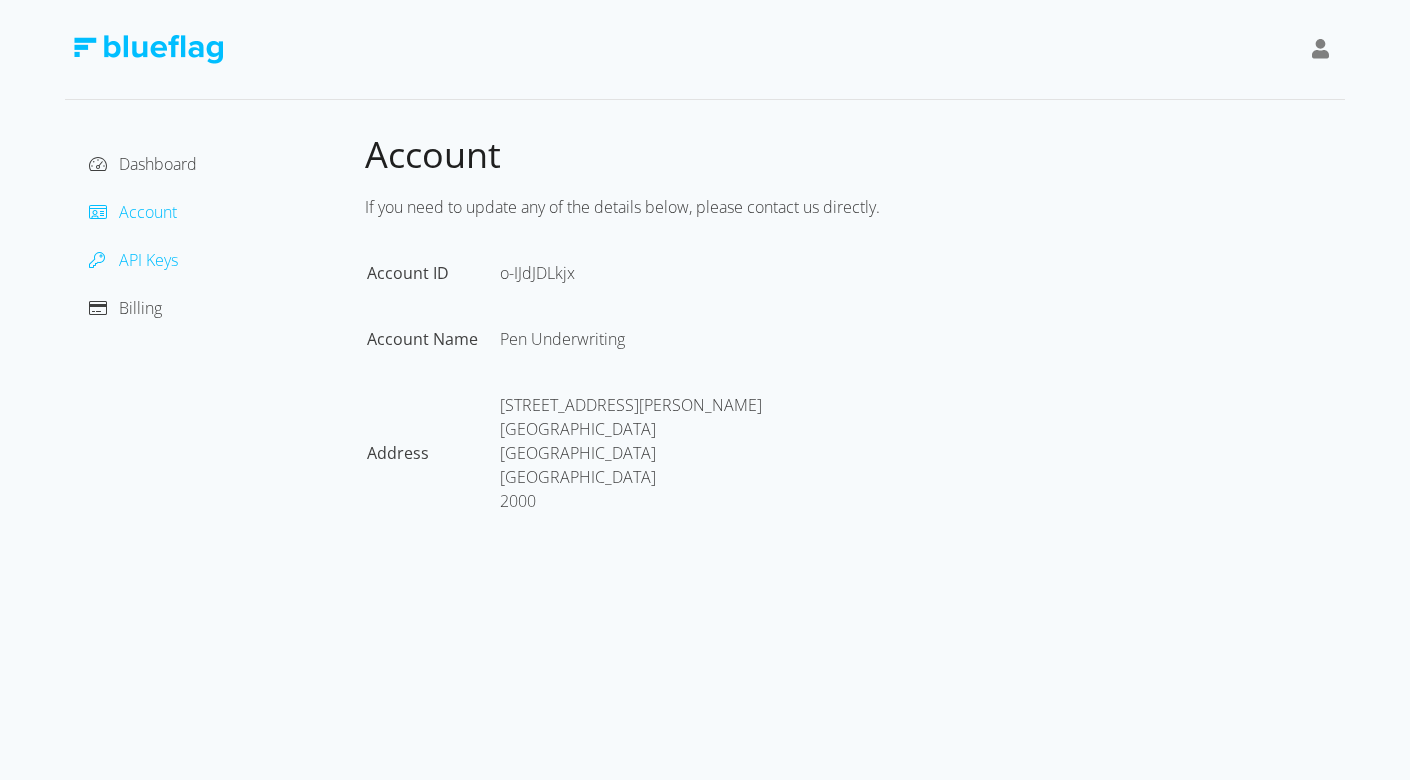 click on "API Keys" at bounding box center (148, 260) 